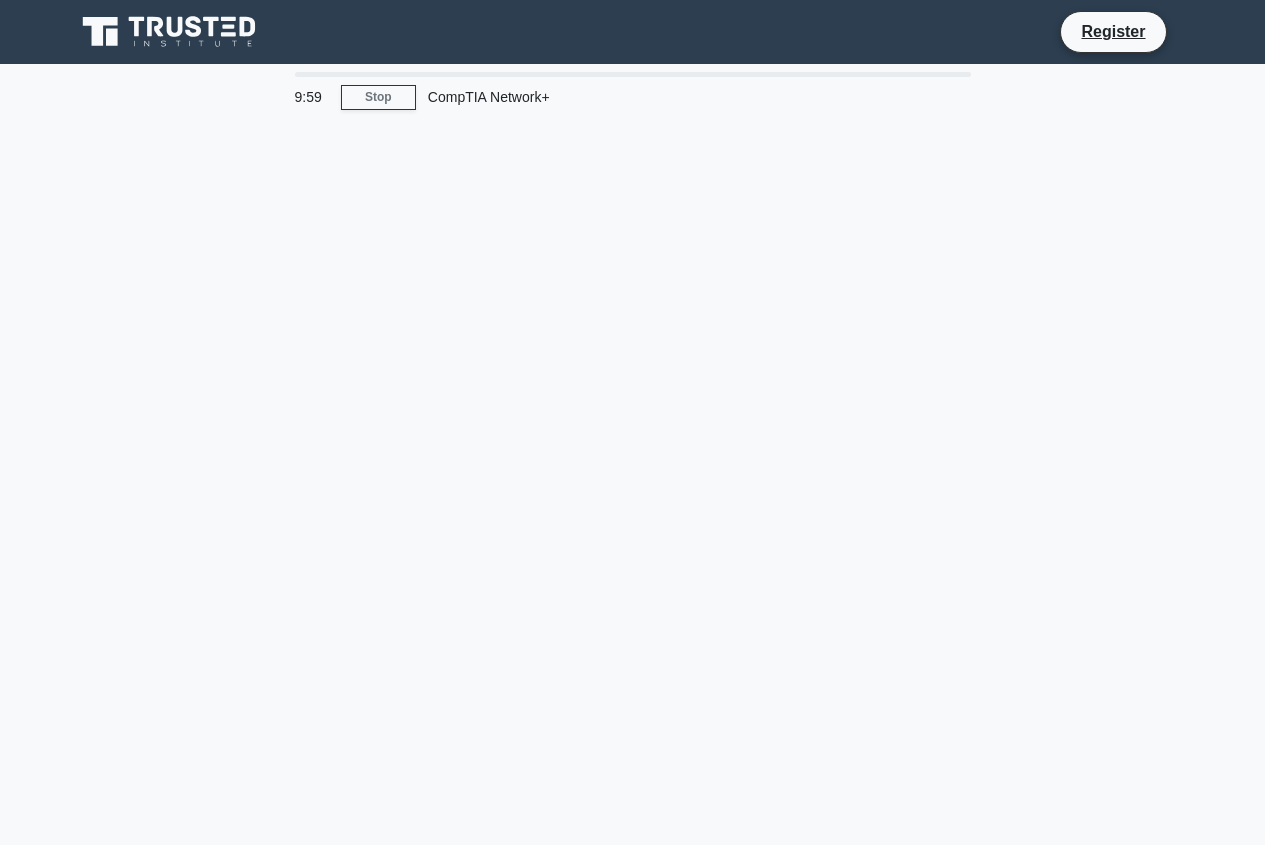 scroll, scrollTop: 0, scrollLeft: 0, axis: both 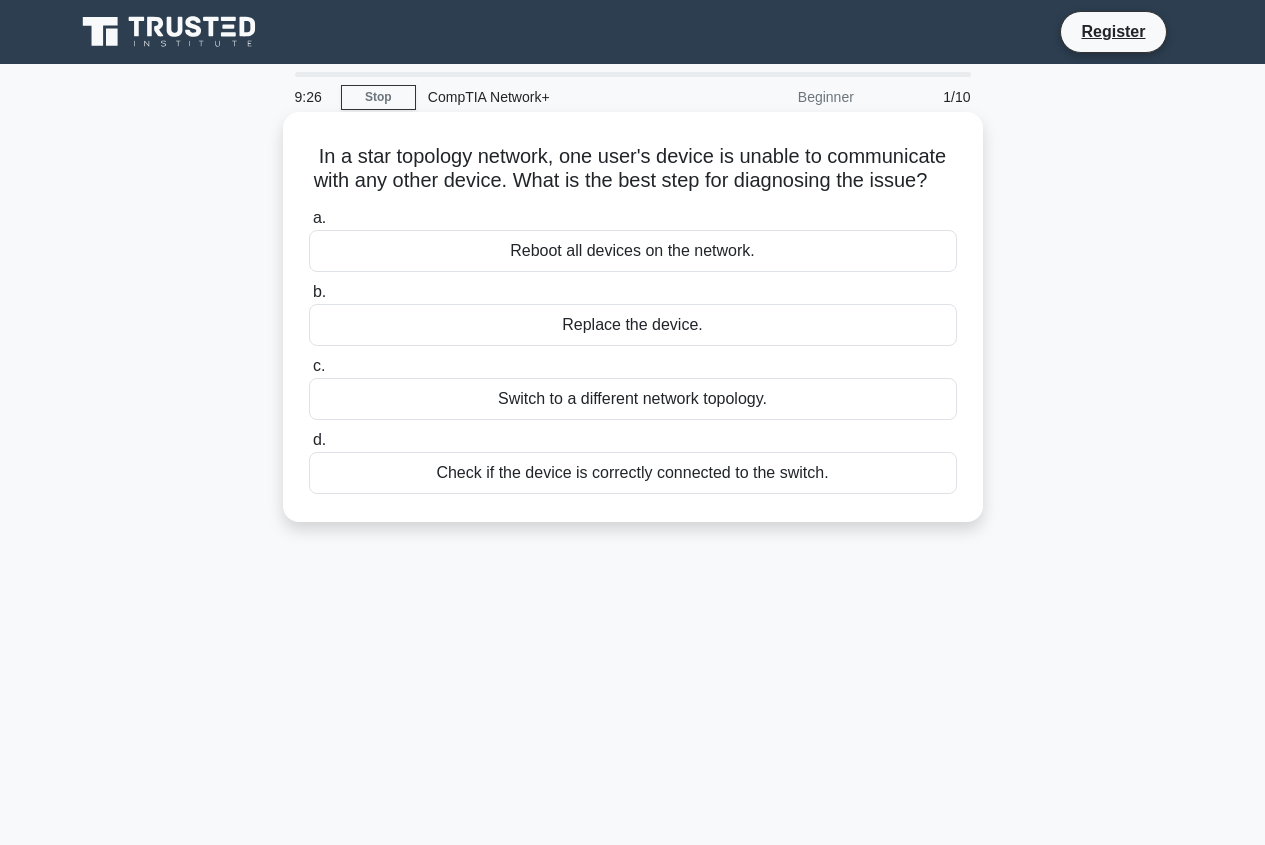 click on "Check if the device is correctly connected to the switch." at bounding box center (633, 473) 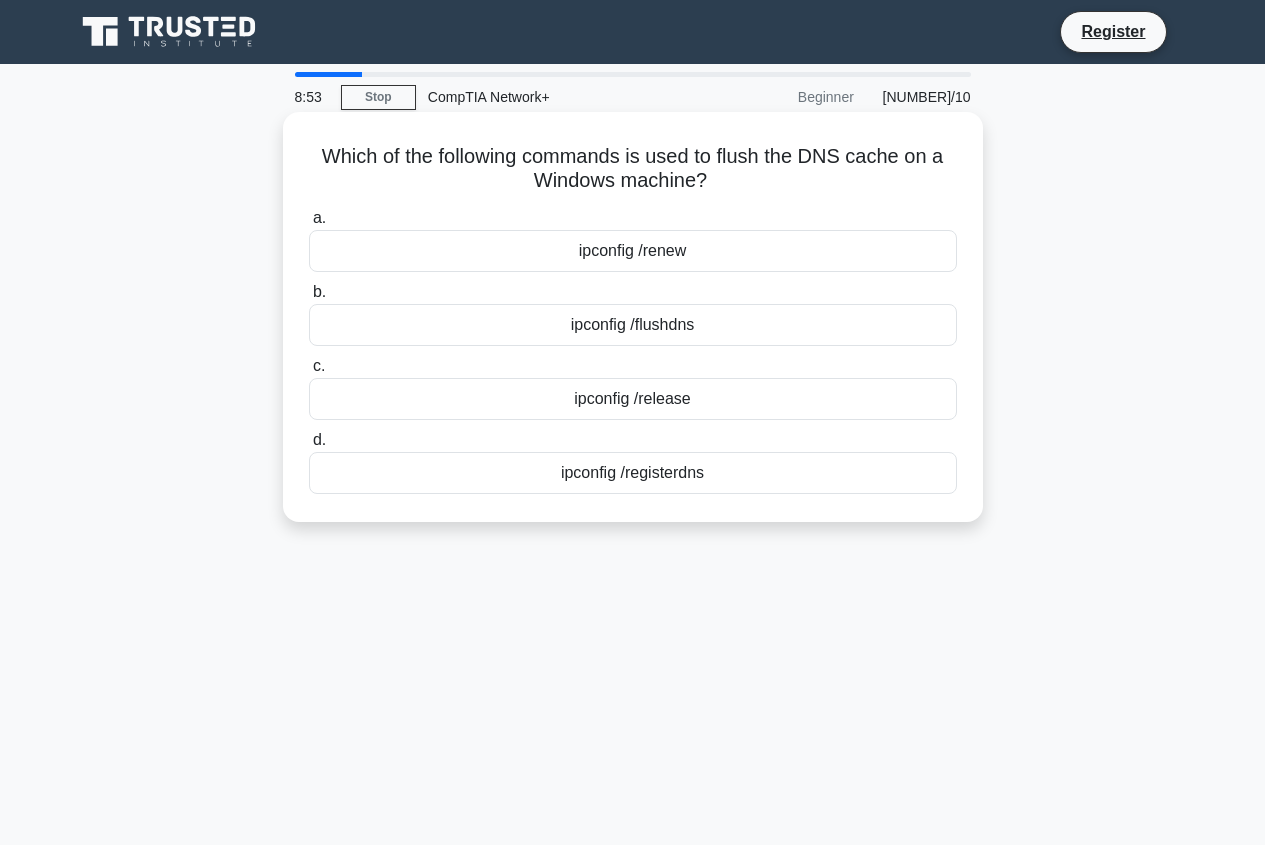 click on "ipconfig /flushdns" at bounding box center (633, 325) 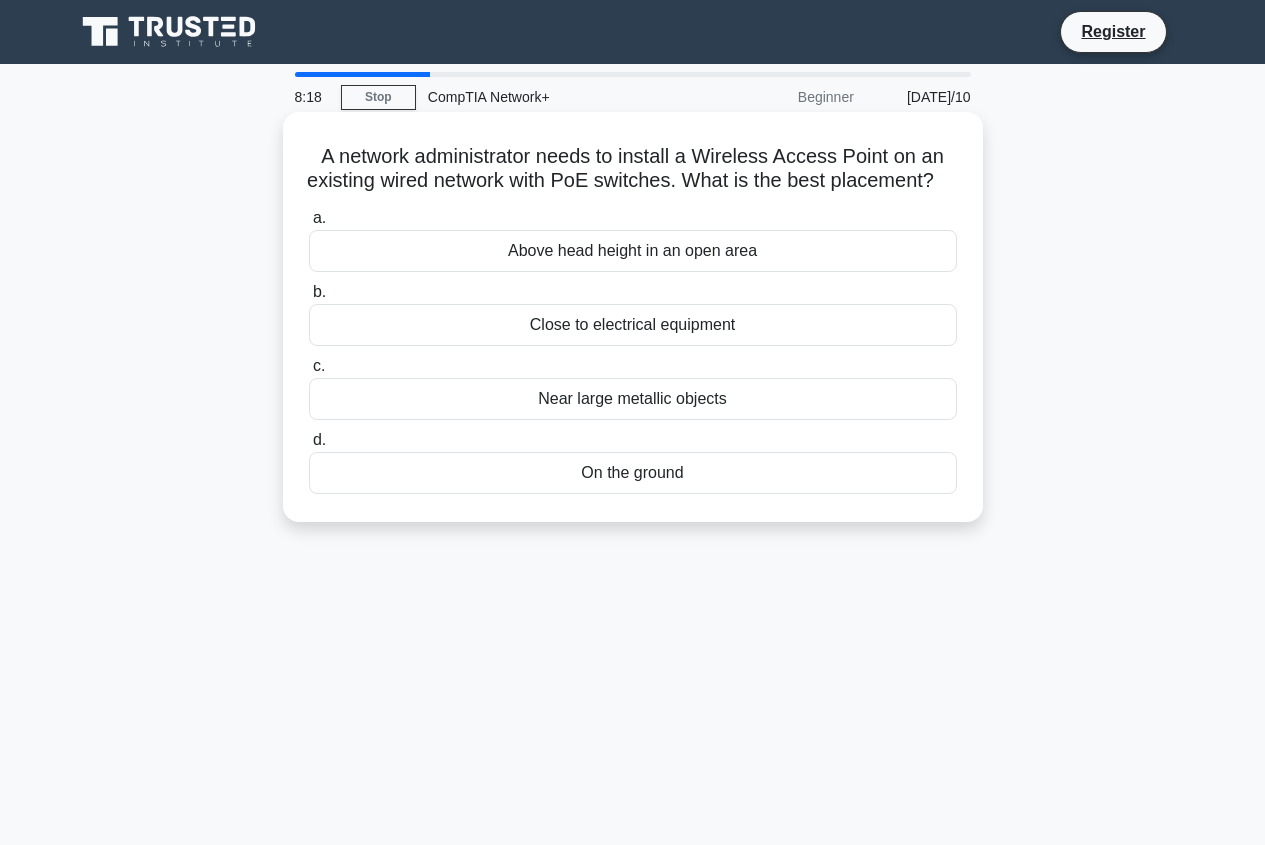 click on "On the ground" at bounding box center (633, 473) 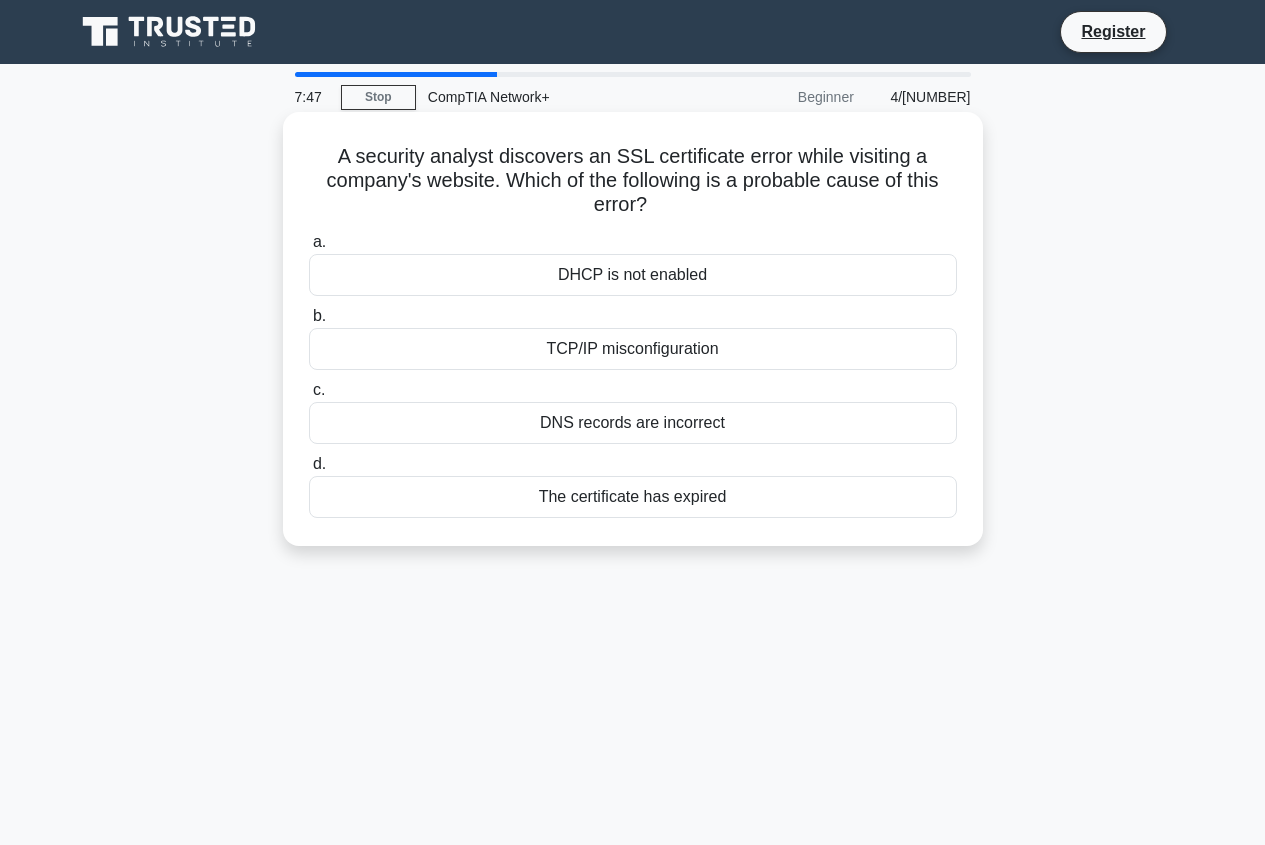 click on "DNS records are incorrect" at bounding box center [633, 423] 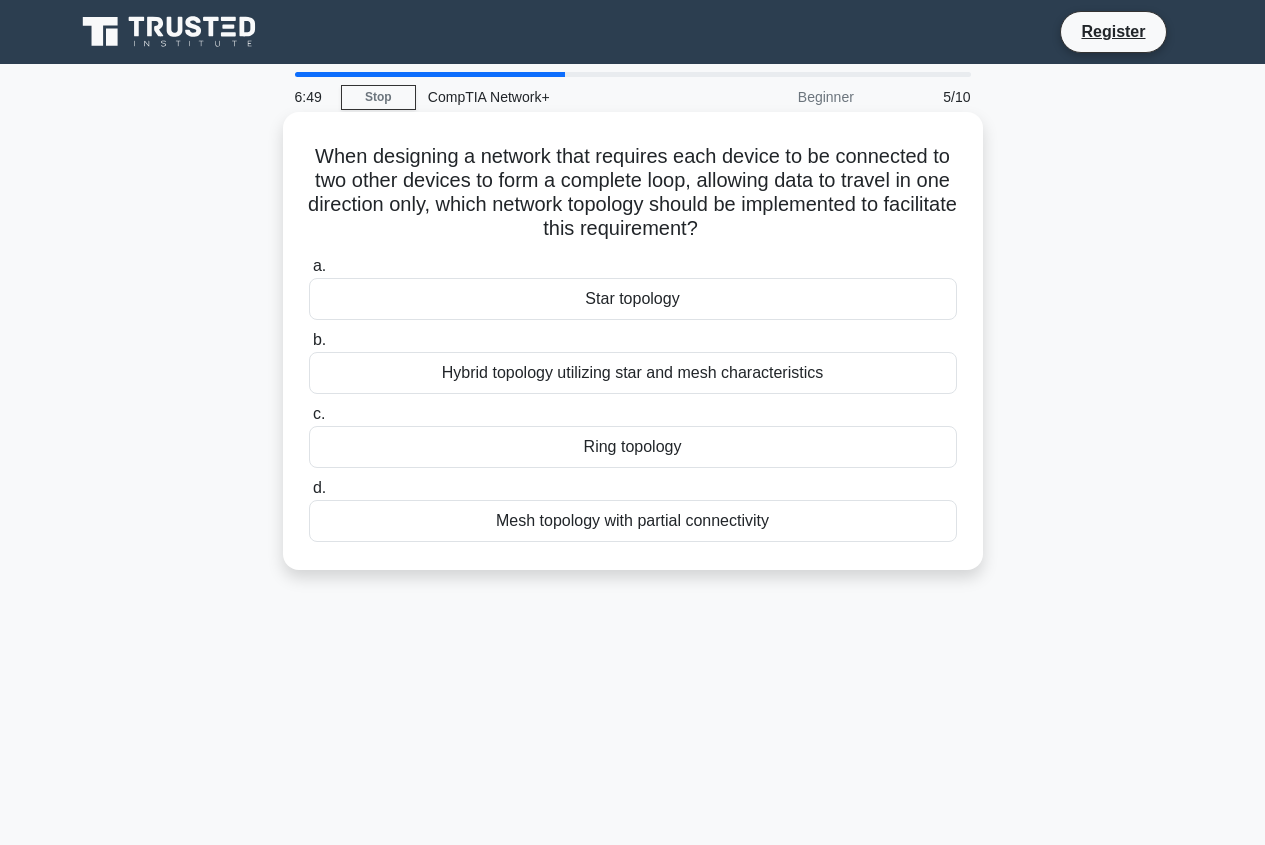 click on "Ring topology" at bounding box center [633, 447] 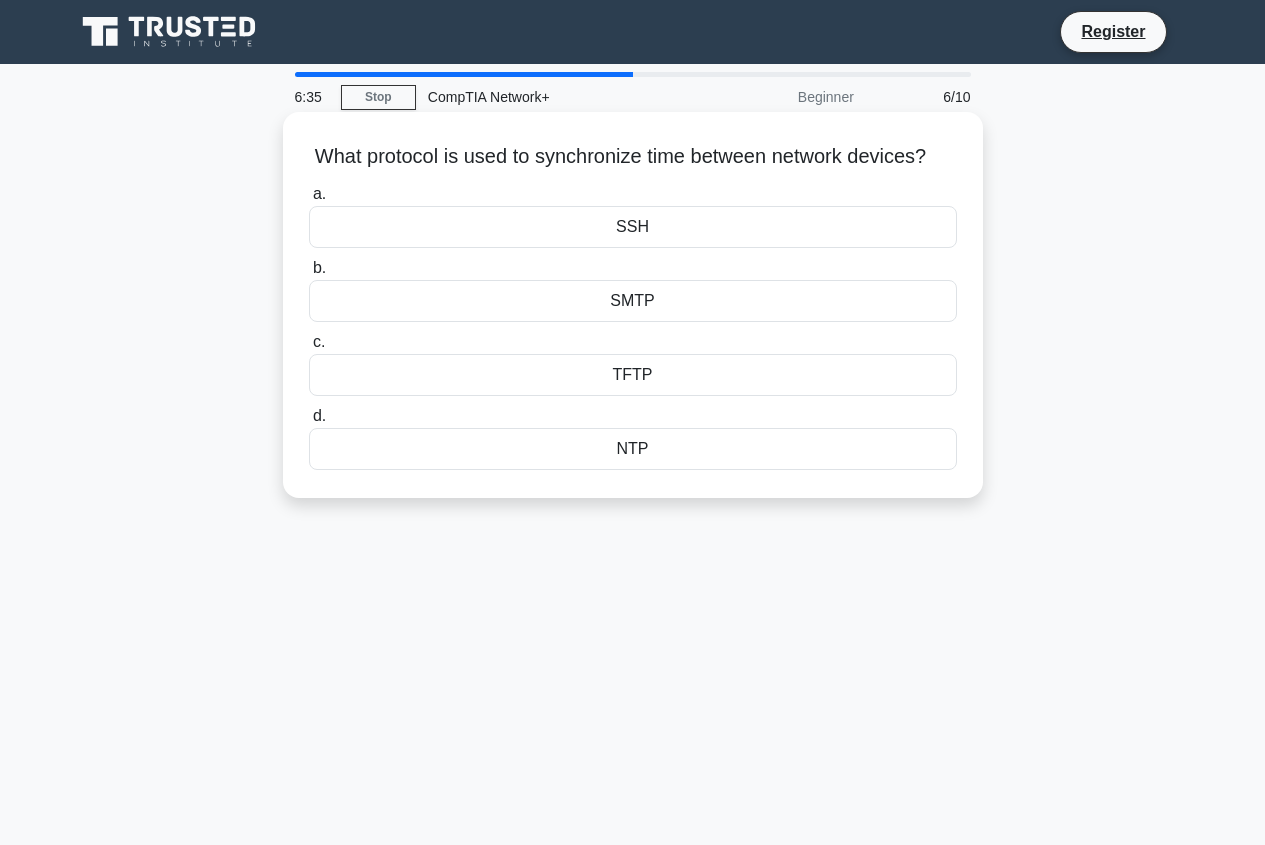 click on "SMTP" at bounding box center (633, 301) 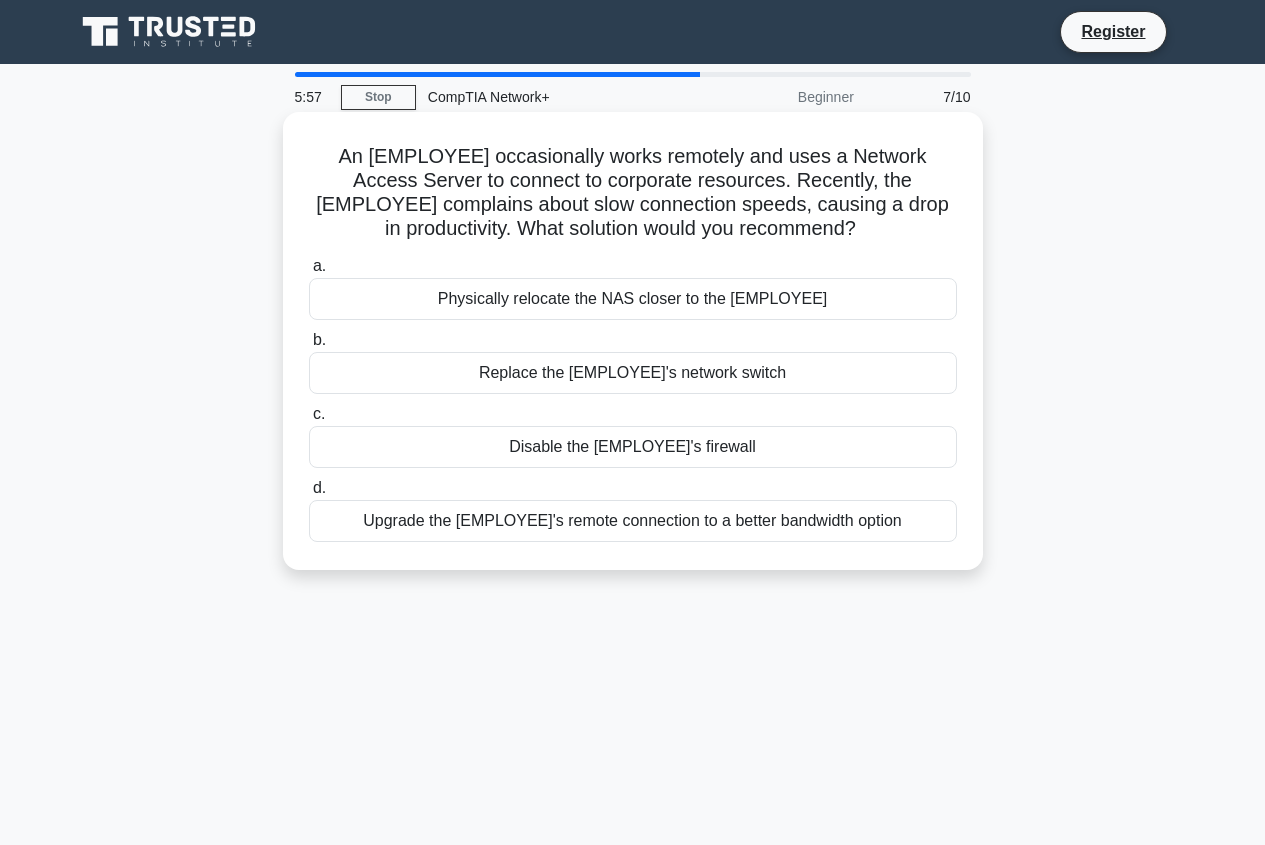click on "Upgrade the employee's remote connection to a better bandwidth option" at bounding box center (633, 521) 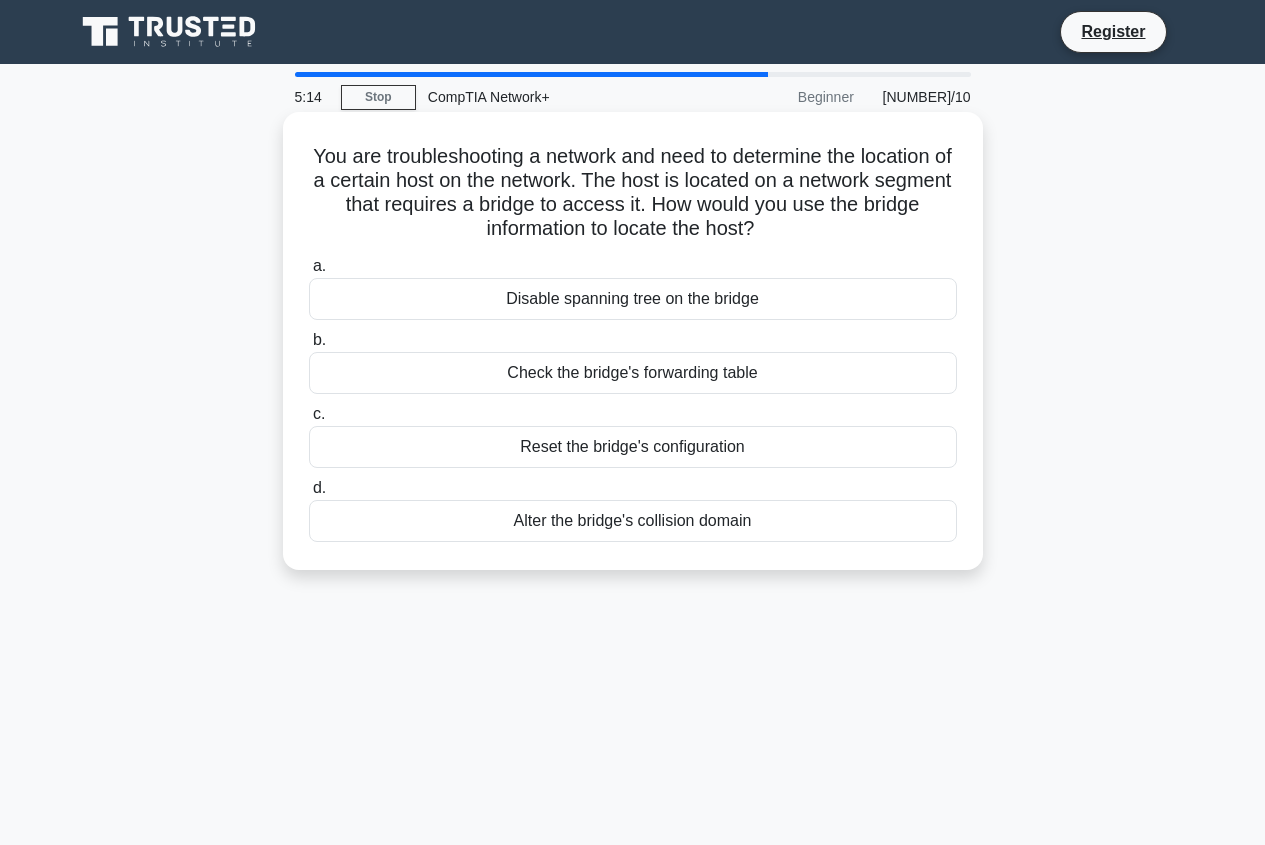 click on "Check the bridge's forwarding table" at bounding box center (633, 373) 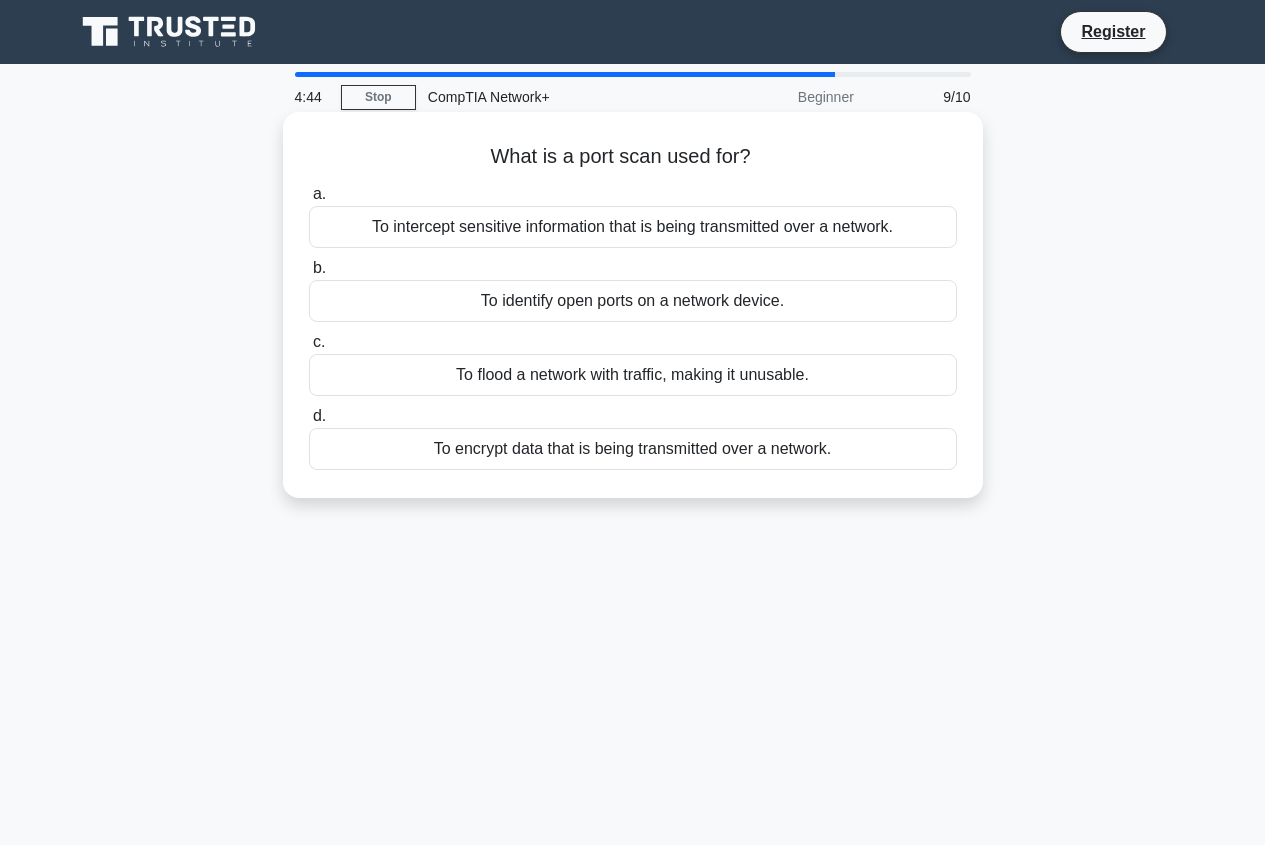 click on "To identify open ports on a network device." at bounding box center [633, 301] 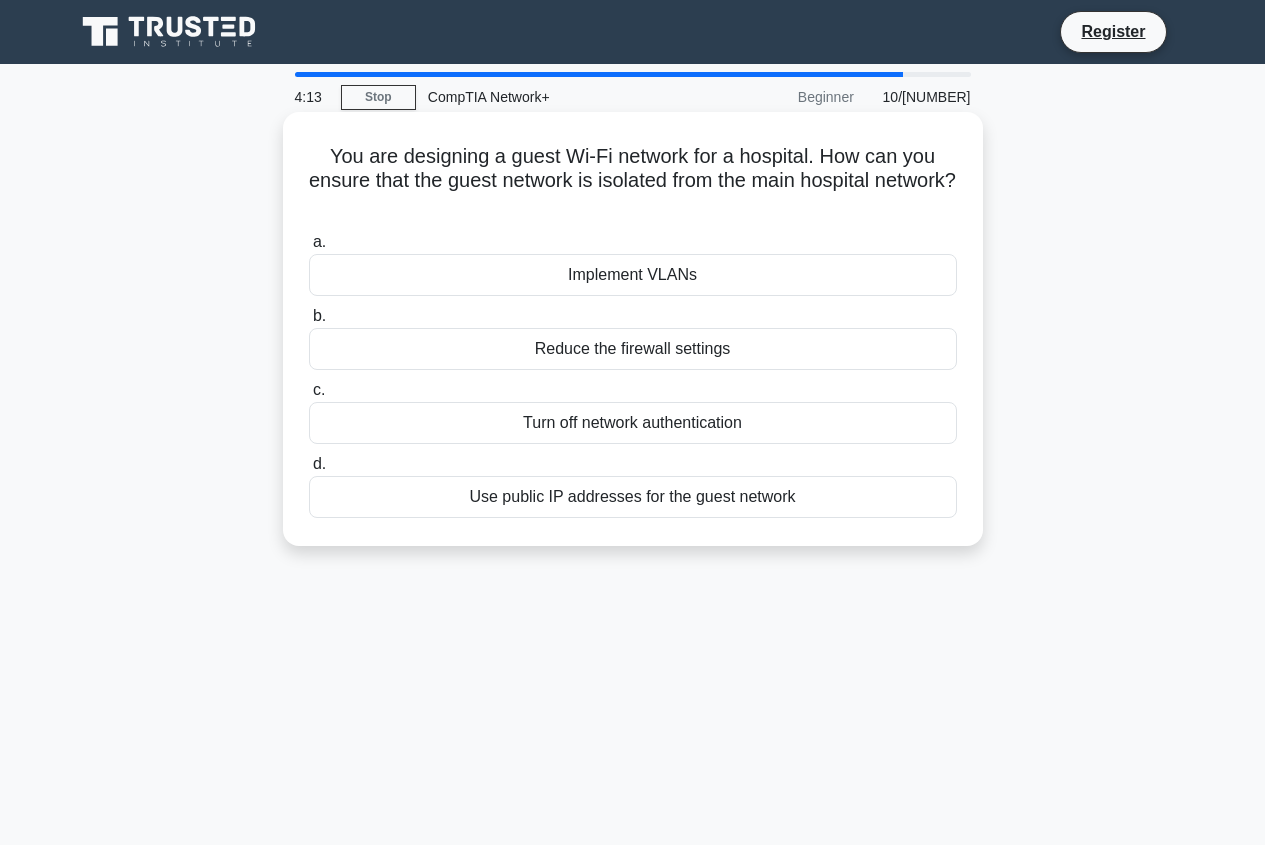 click on "Use public IP addresses for the guest network" at bounding box center (633, 497) 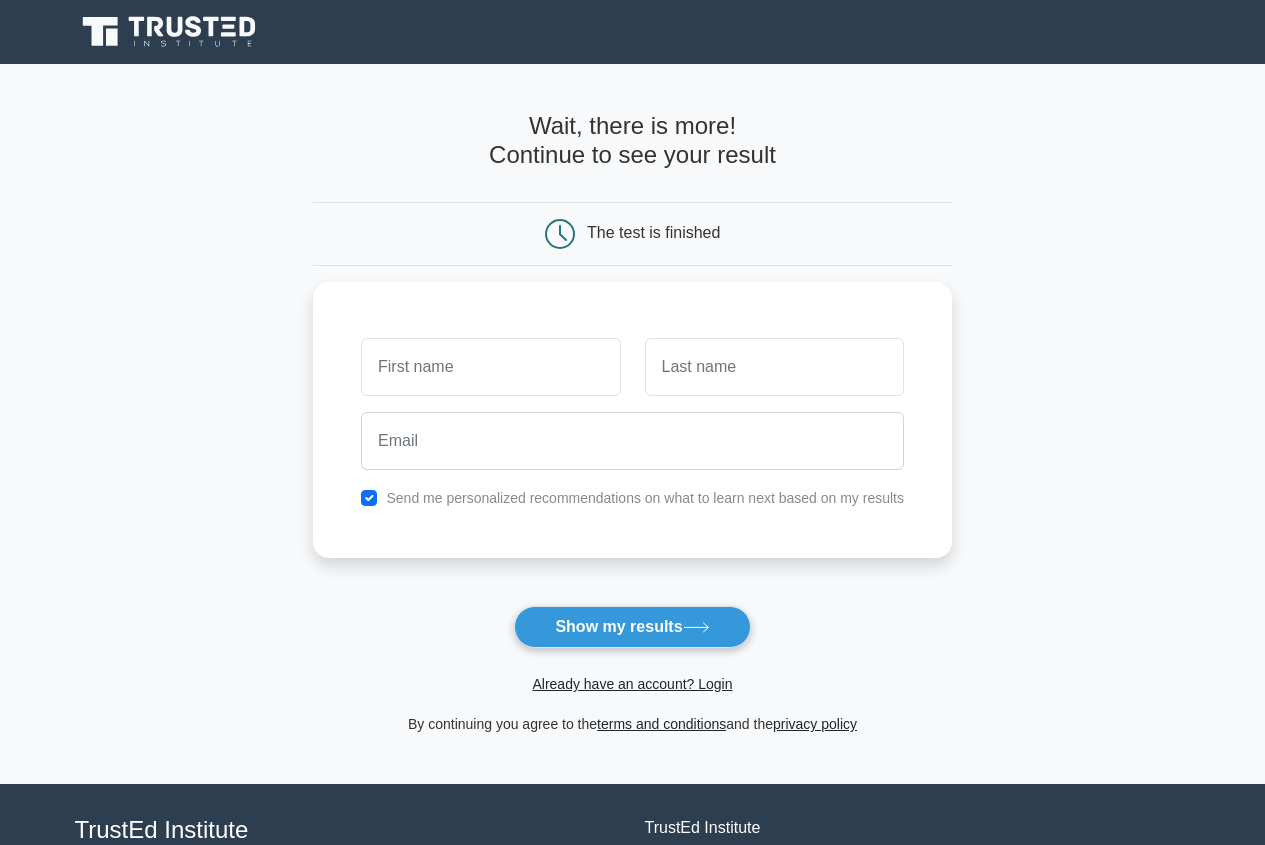 scroll, scrollTop: 0, scrollLeft: 0, axis: both 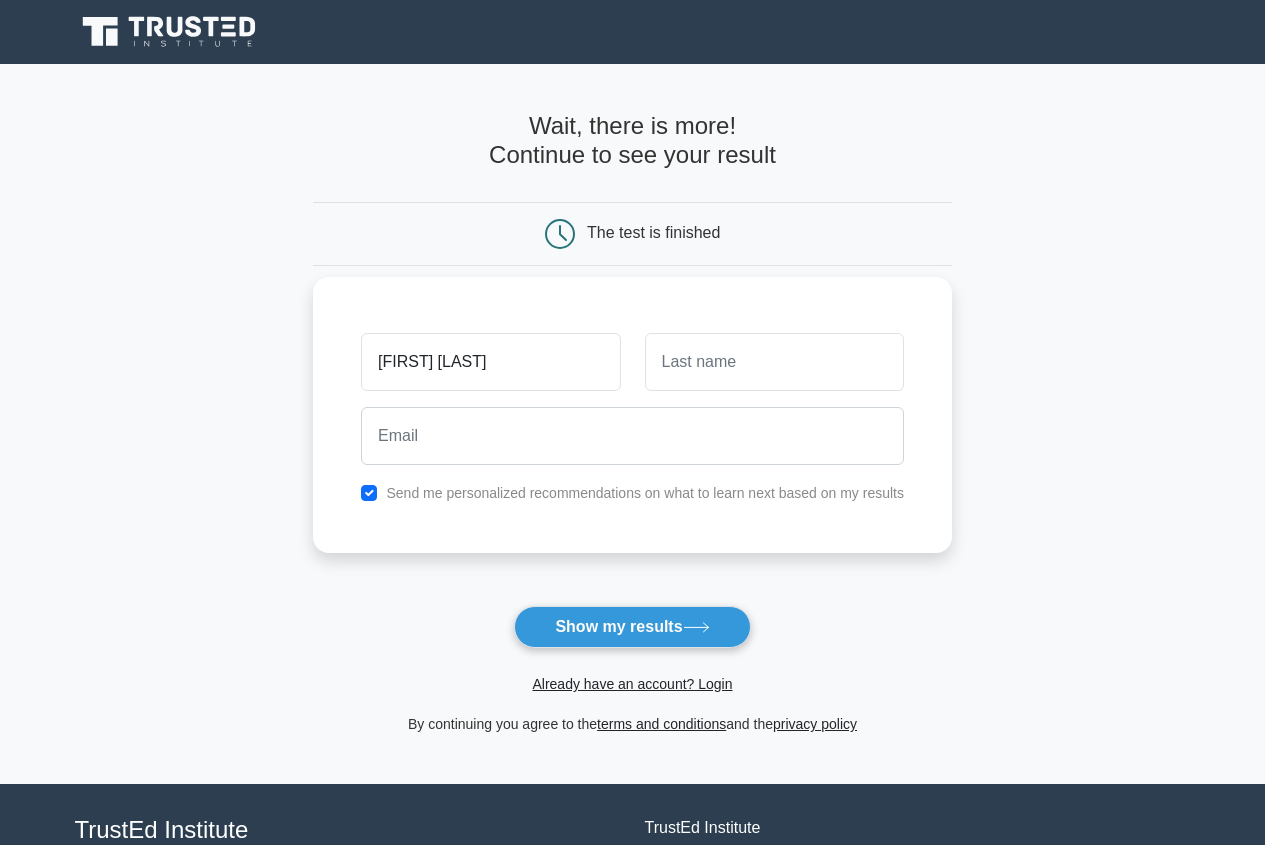 type on "[FIRST] [LAST]" 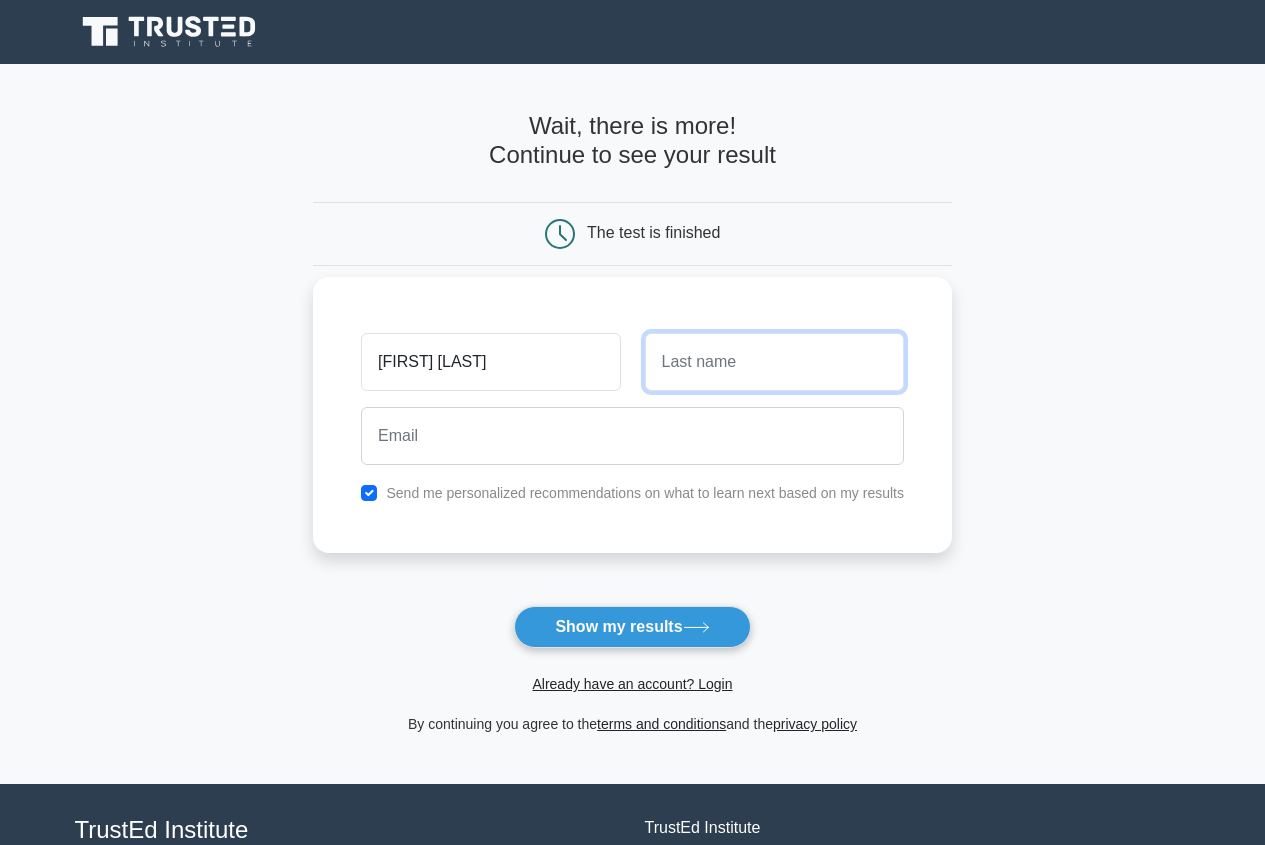 click at bounding box center (774, 362) 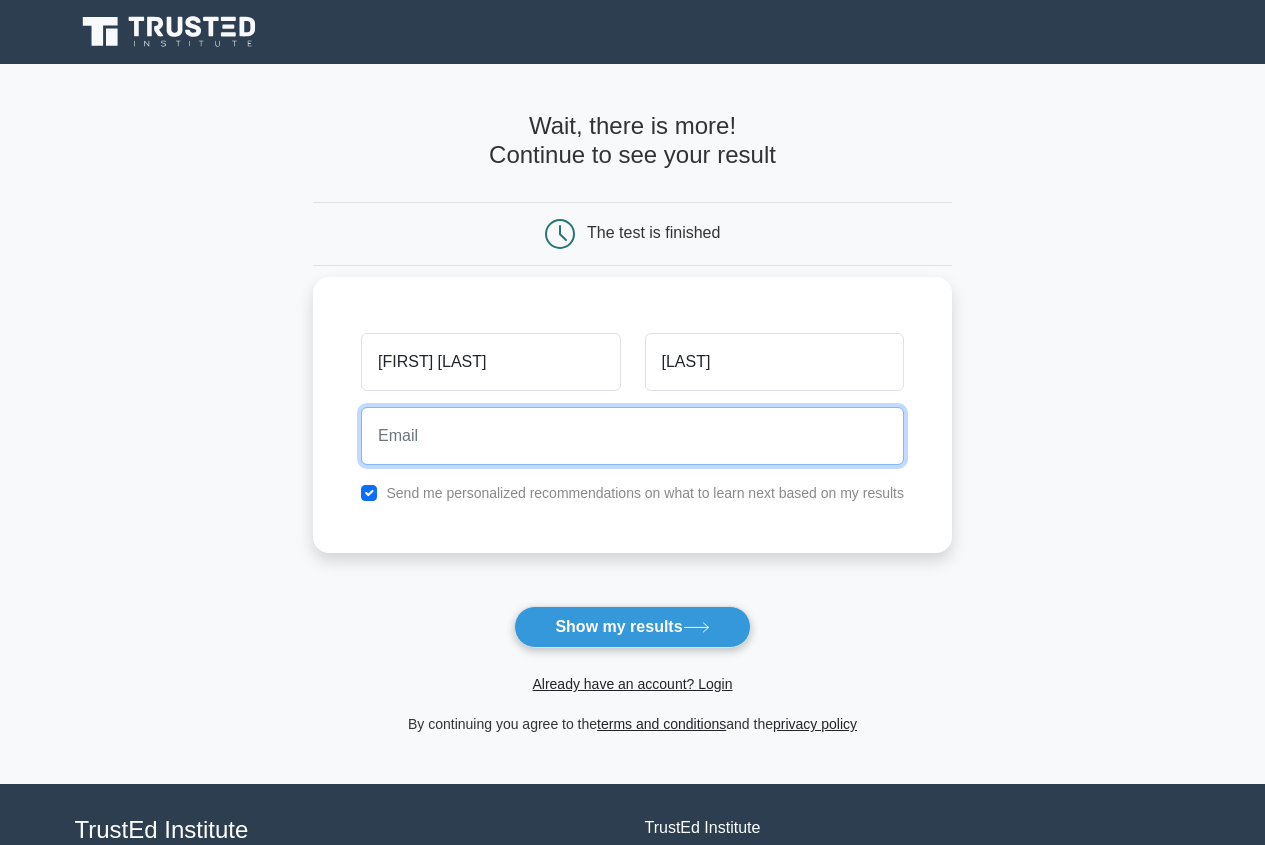 click at bounding box center [632, 436] 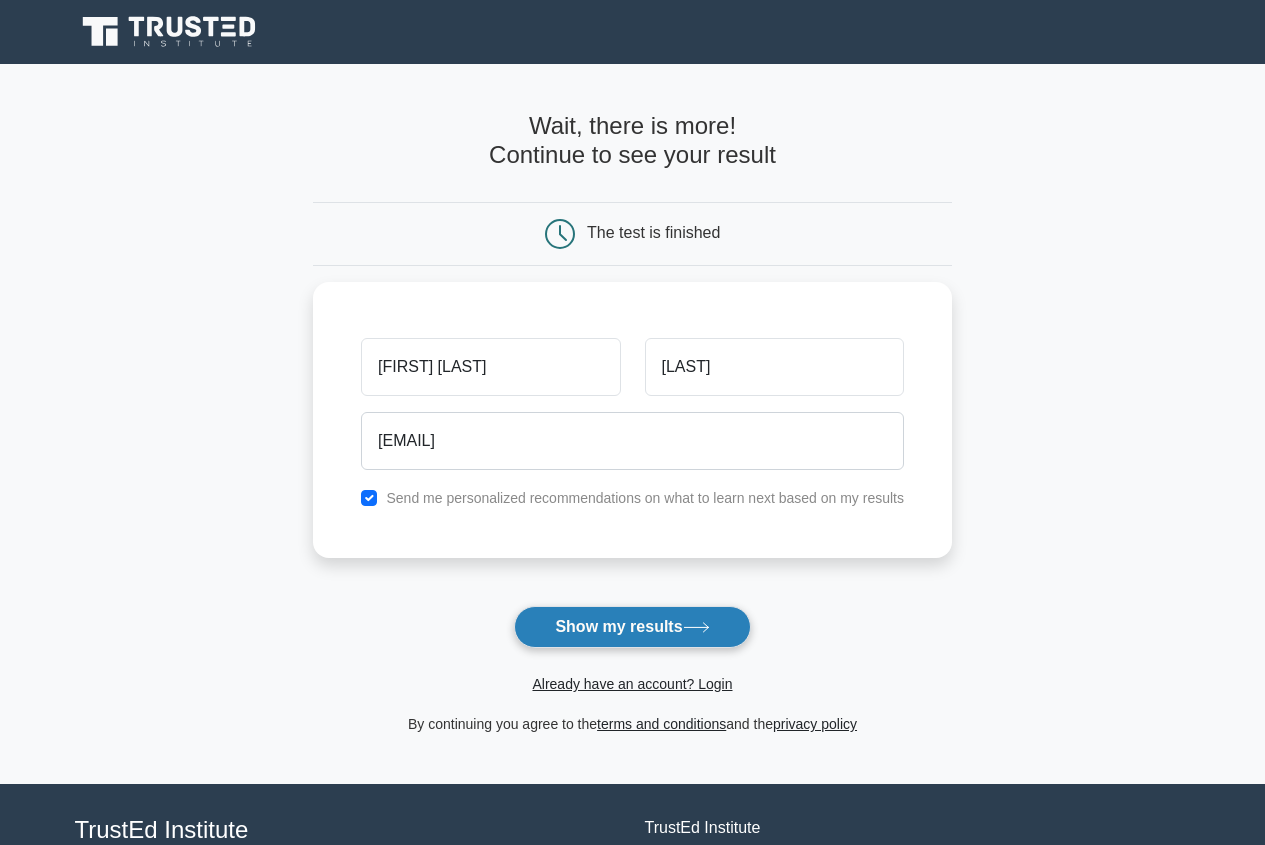 click on "Show my results" at bounding box center [632, 627] 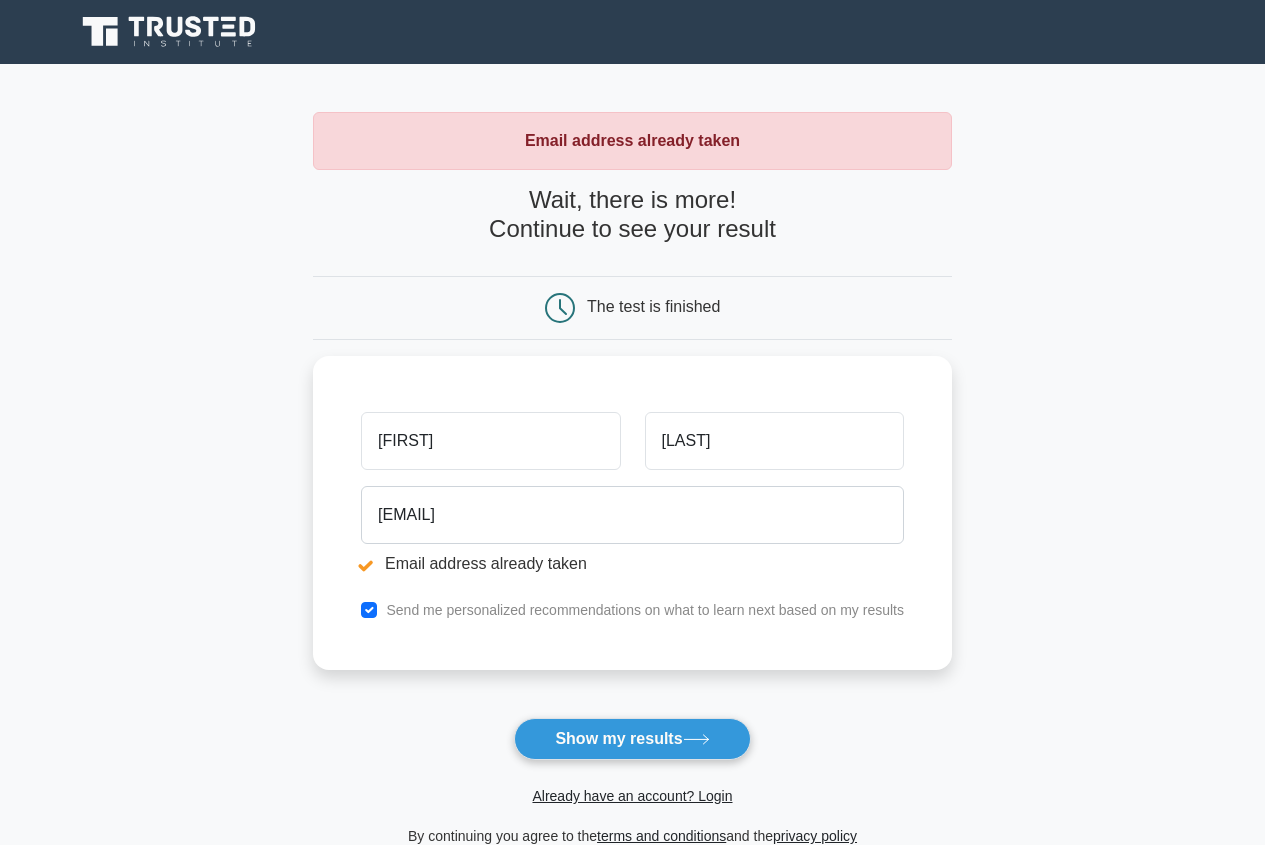 scroll, scrollTop: 0, scrollLeft: 0, axis: both 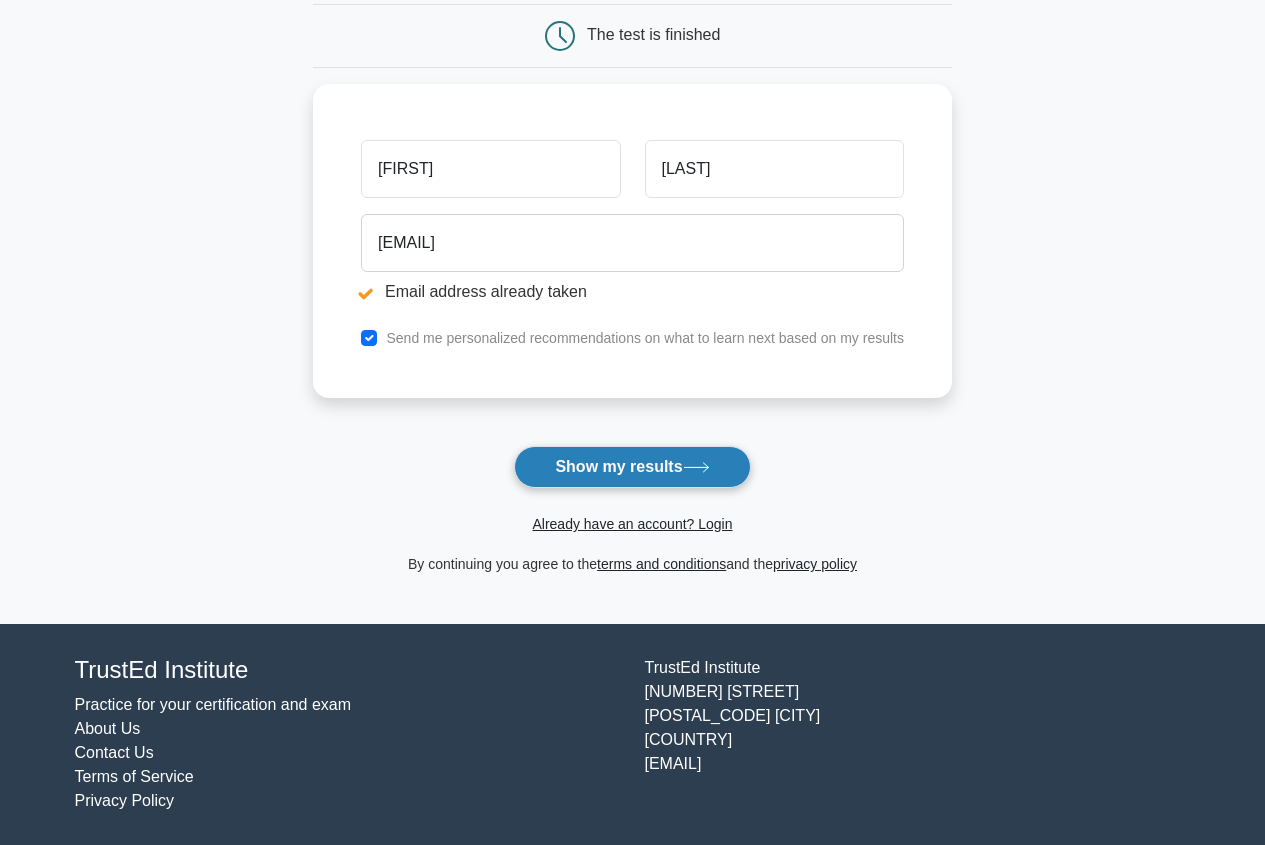 click at bounding box center (696, 467) 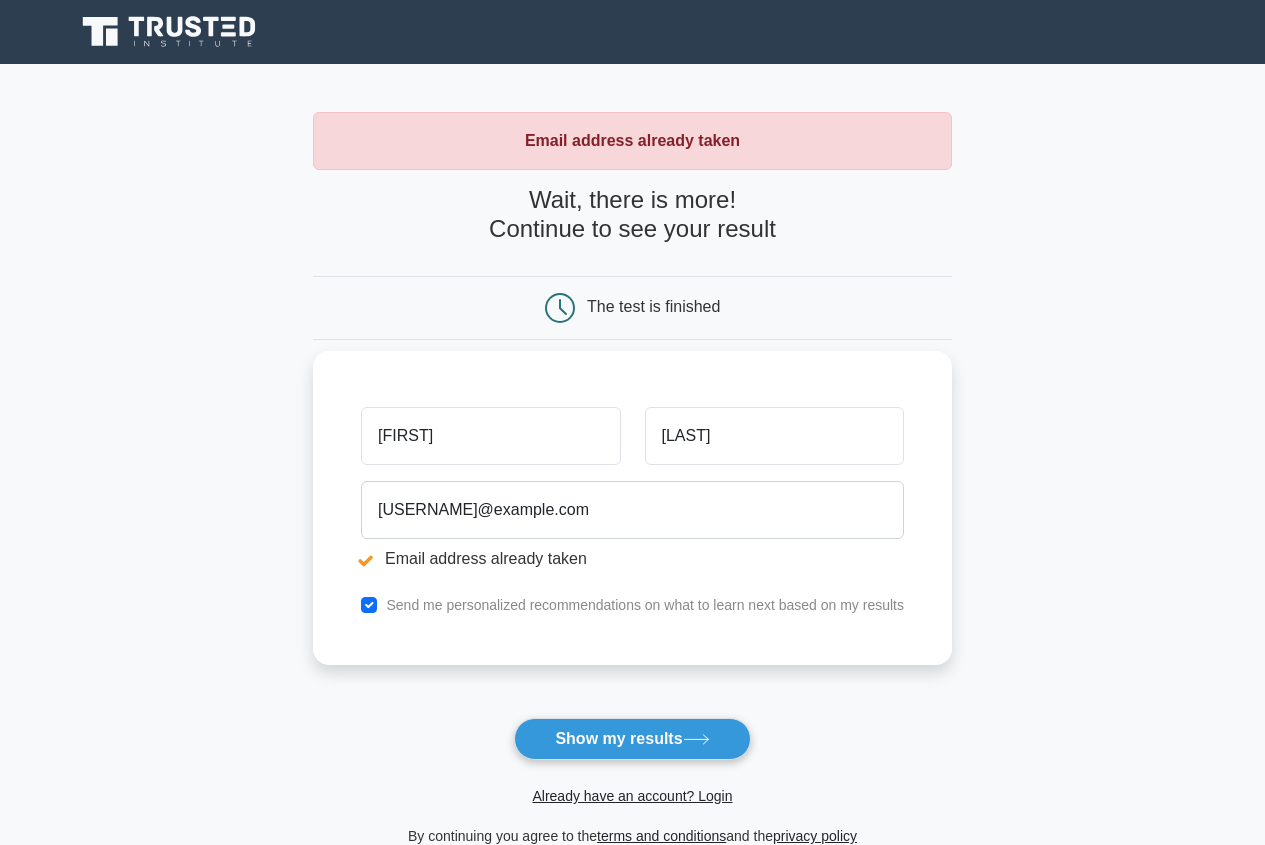 scroll, scrollTop: 0, scrollLeft: 0, axis: both 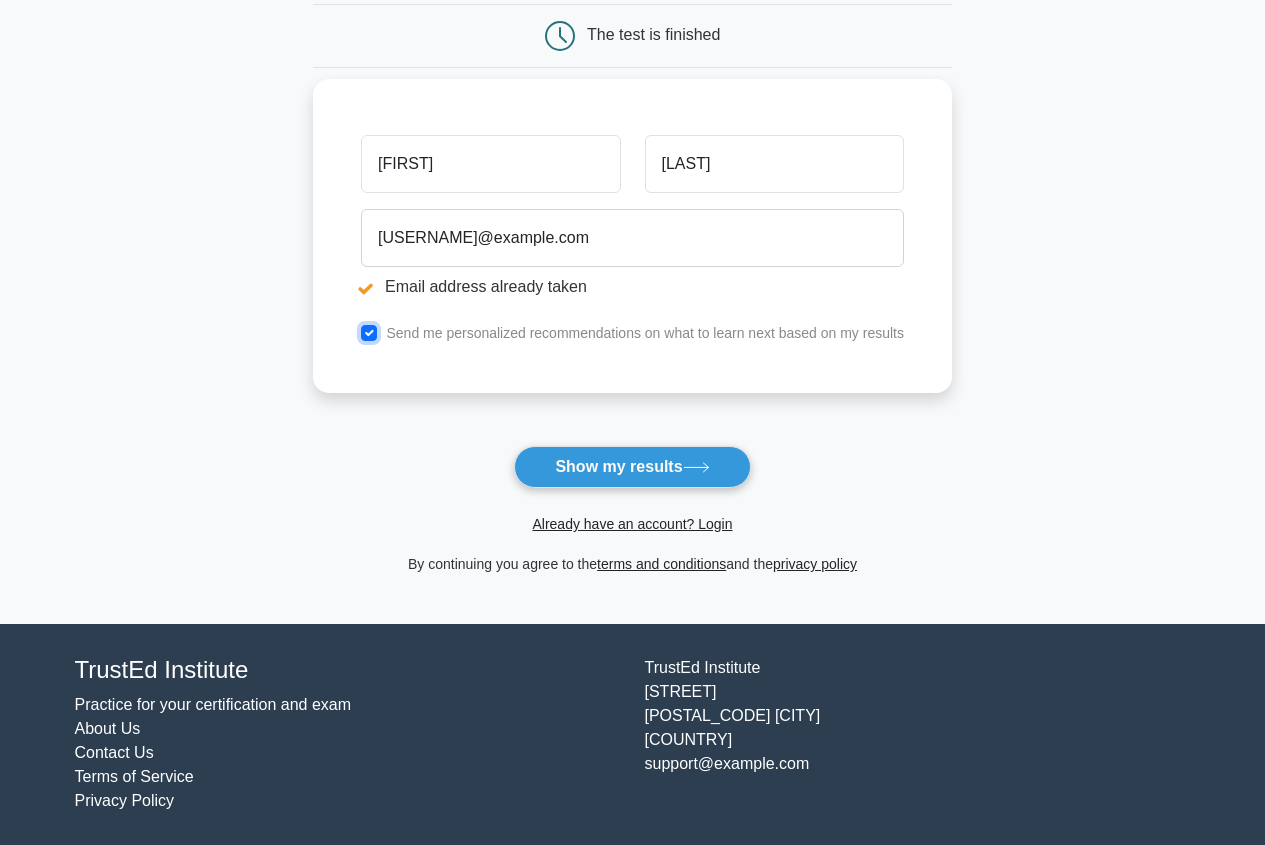 click at bounding box center [369, 333] 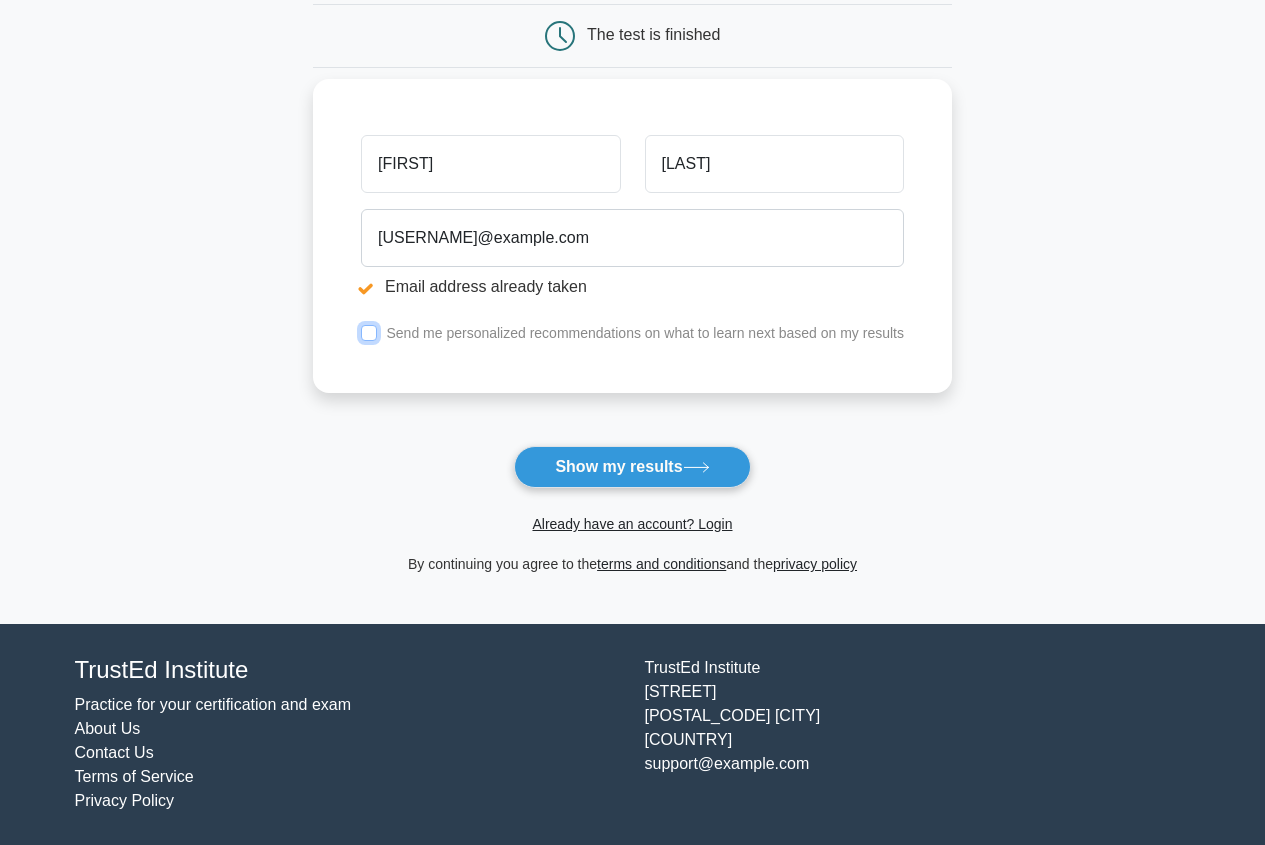 click at bounding box center (369, 333) 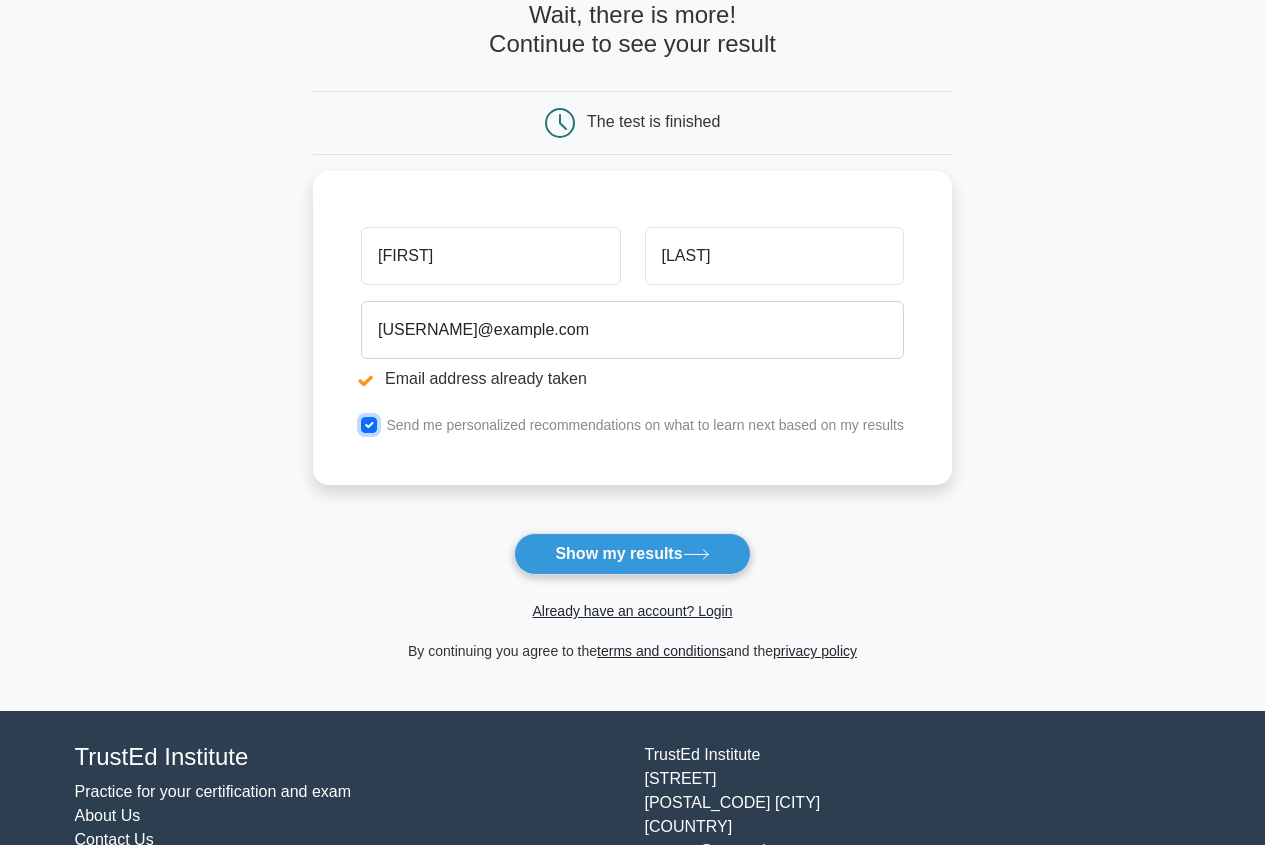 scroll, scrollTop: 273, scrollLeft: 0, axis: vertical 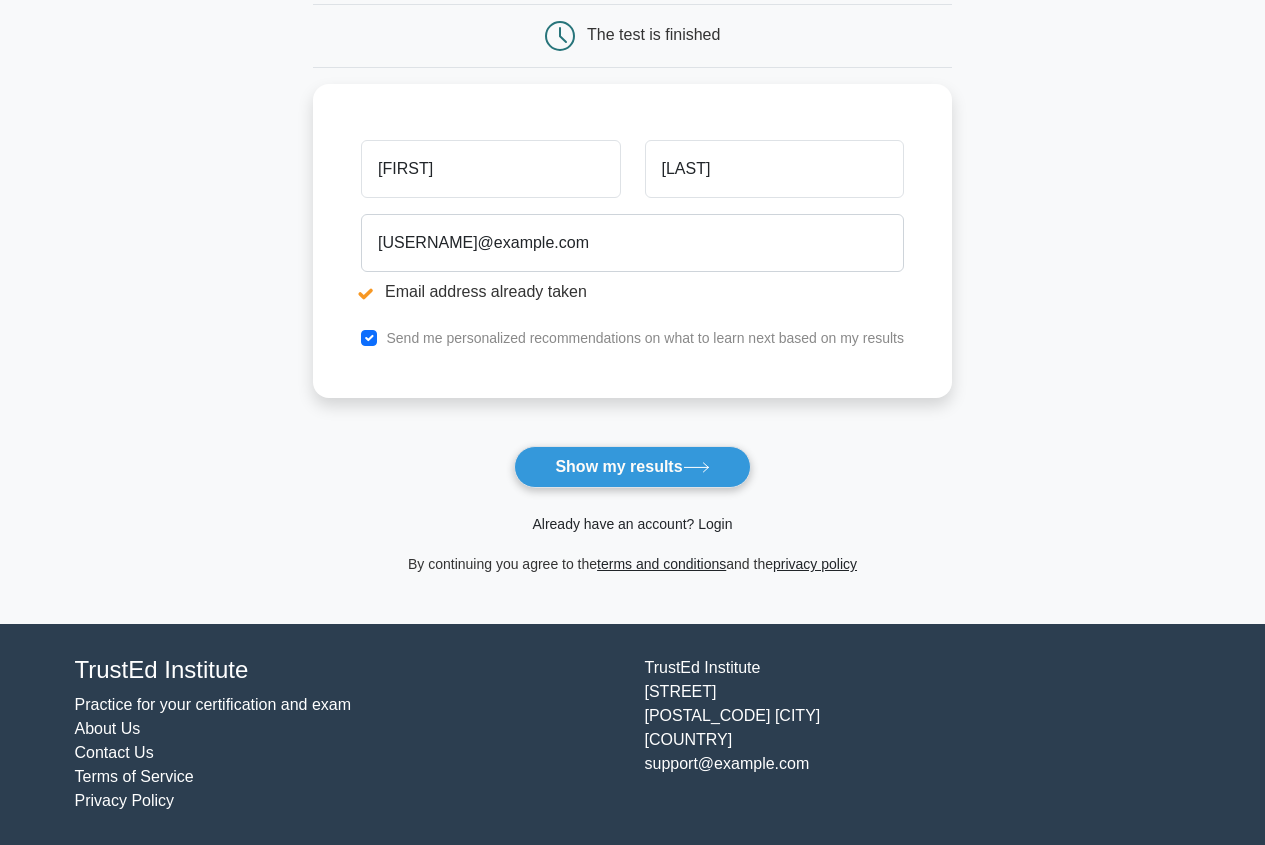 click on "Already have an account? Login" at bounding box center (632, 524) 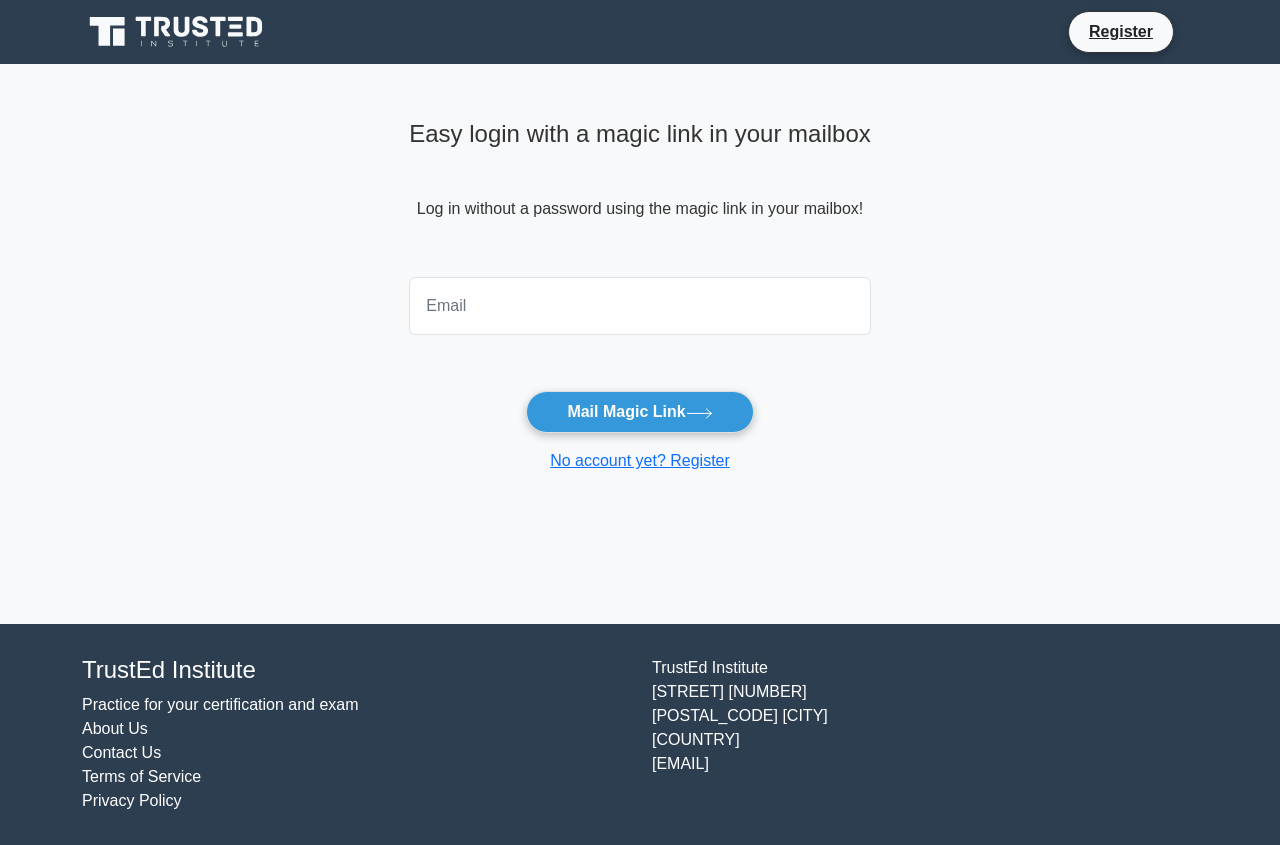 scroll, scrollTop: 0, scrollLeft: 0, axis: both 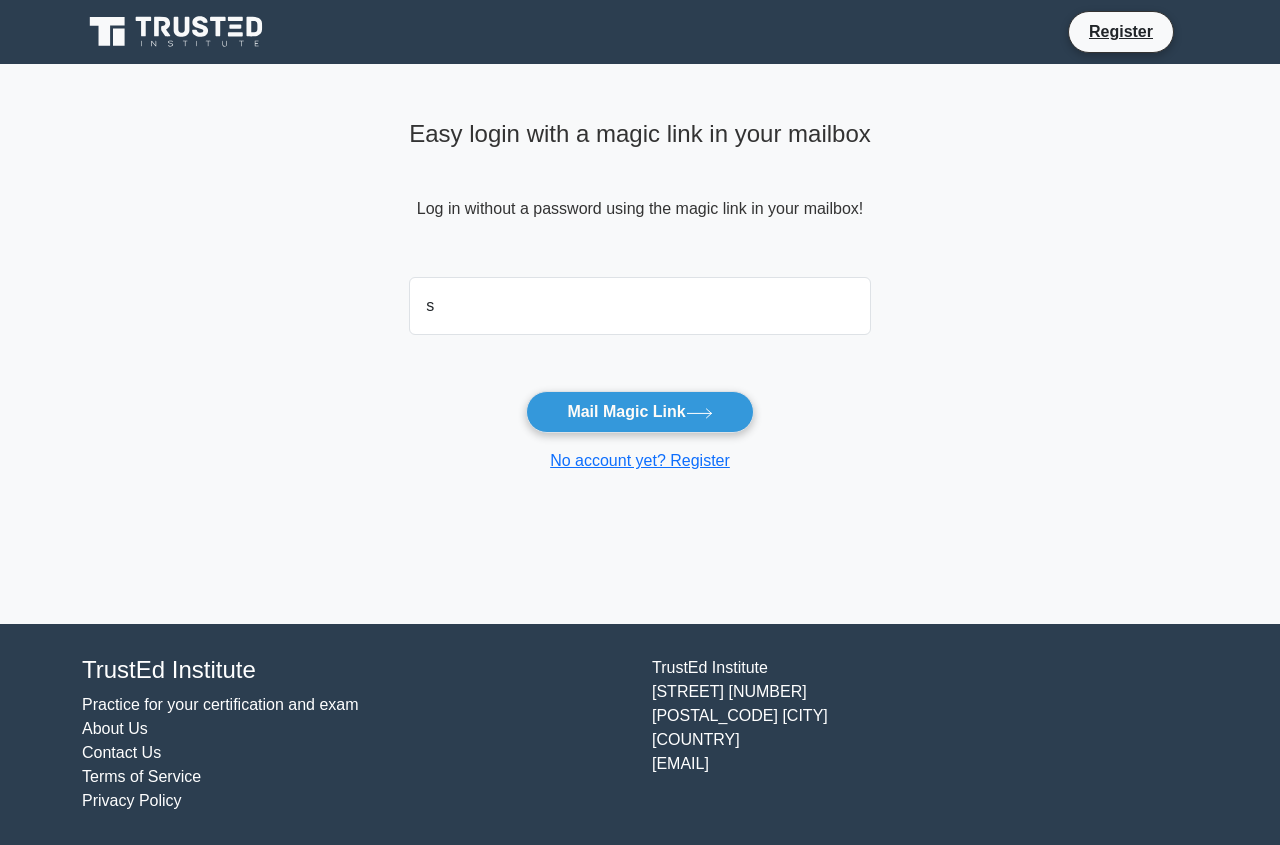 type on "[EMAIL]" 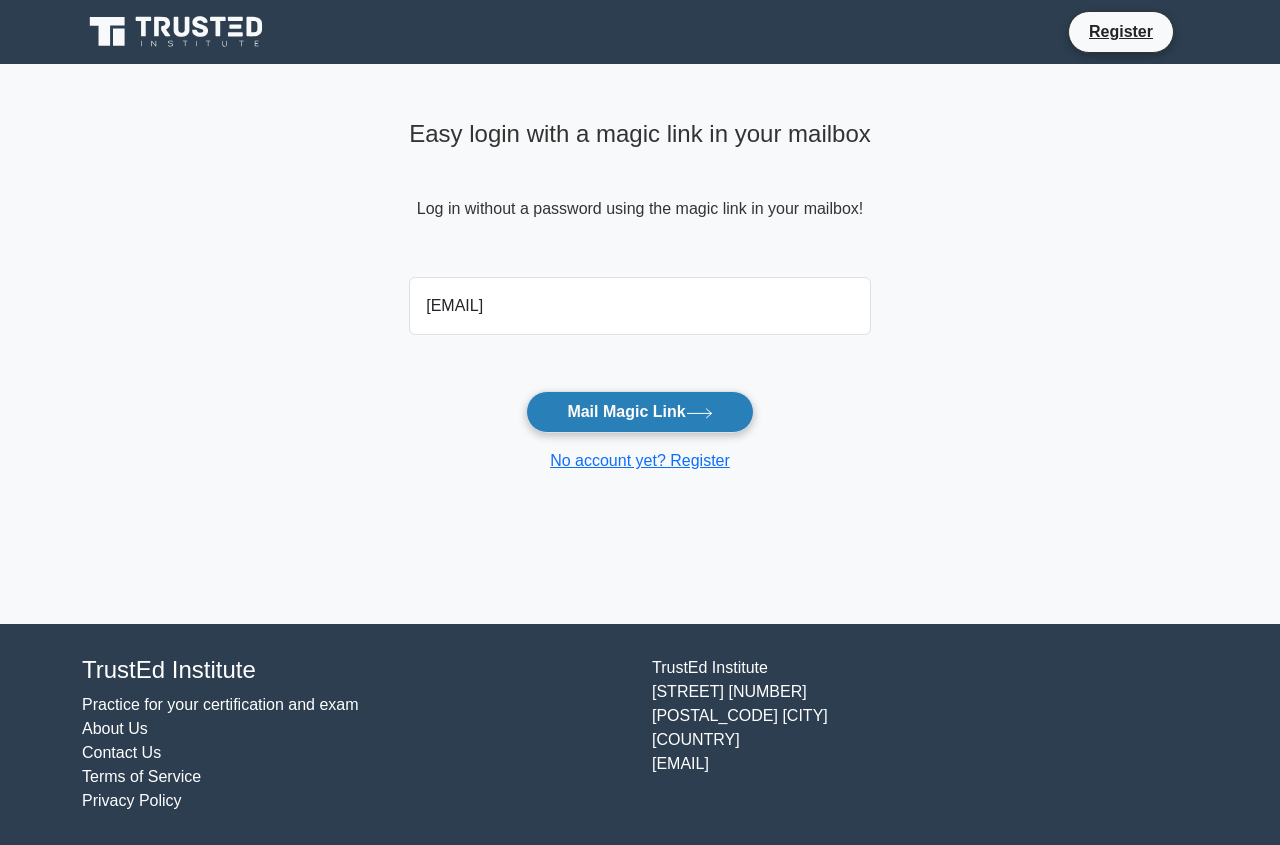 click at bounding box center [699, 412] 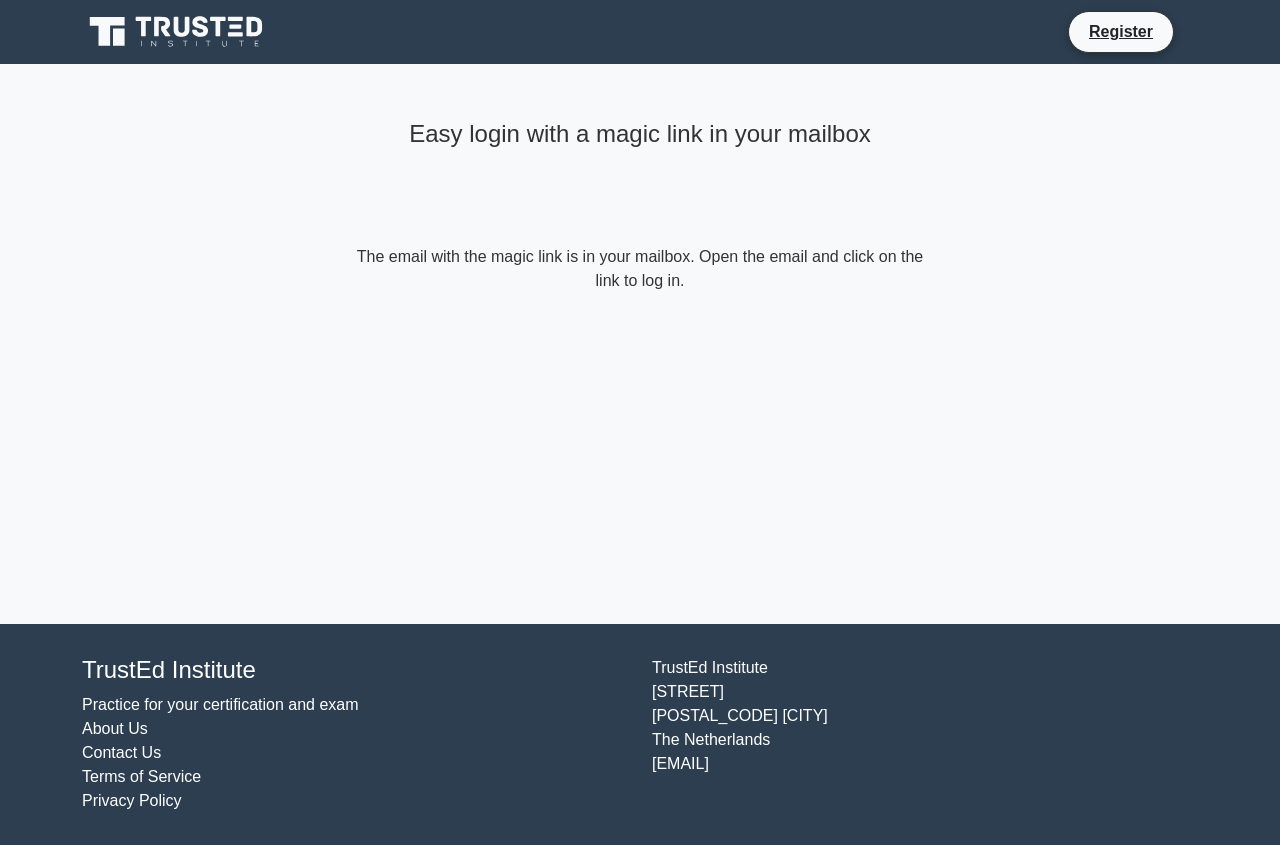scroll, scrollTop: 0, scrollLeft: 0, axis: both 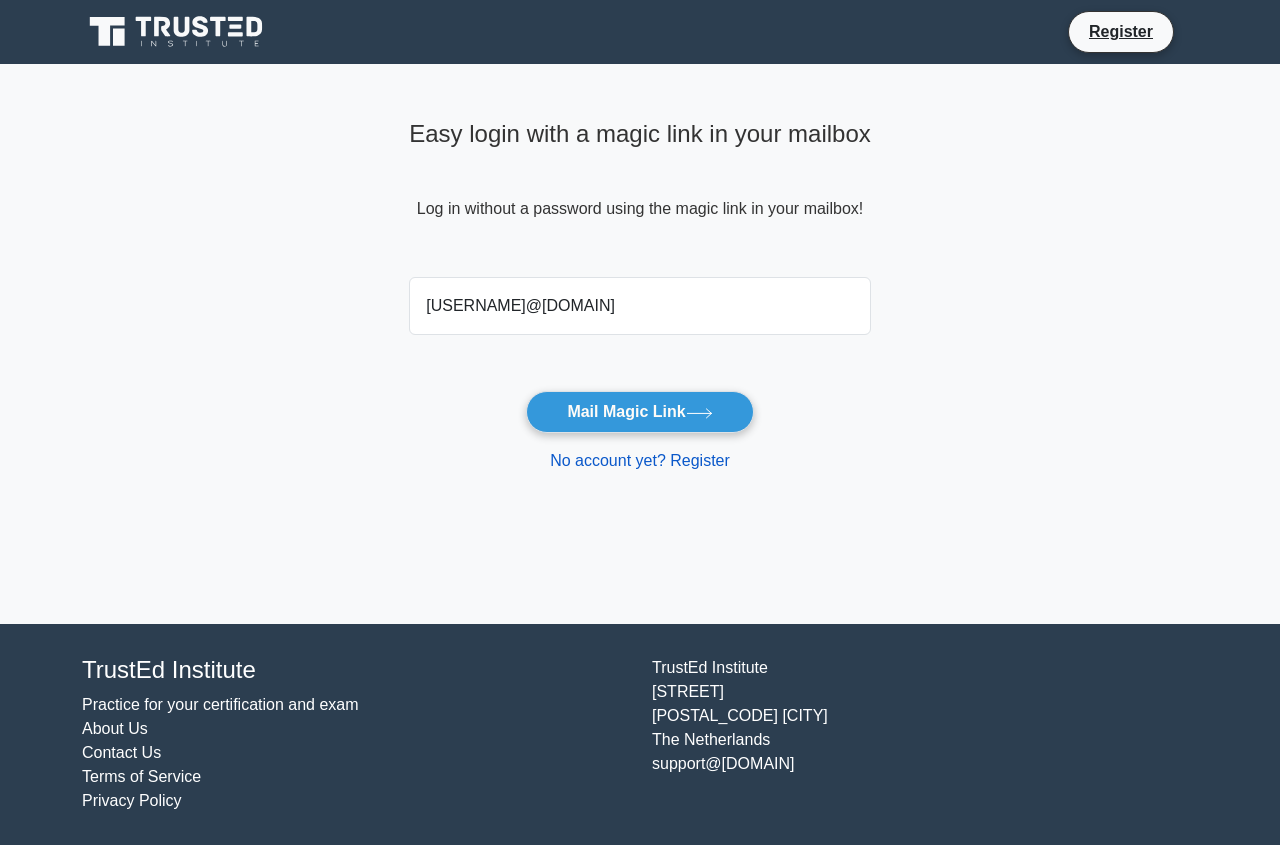 click on "No account yet? Register" at bounding box center [640, 460] 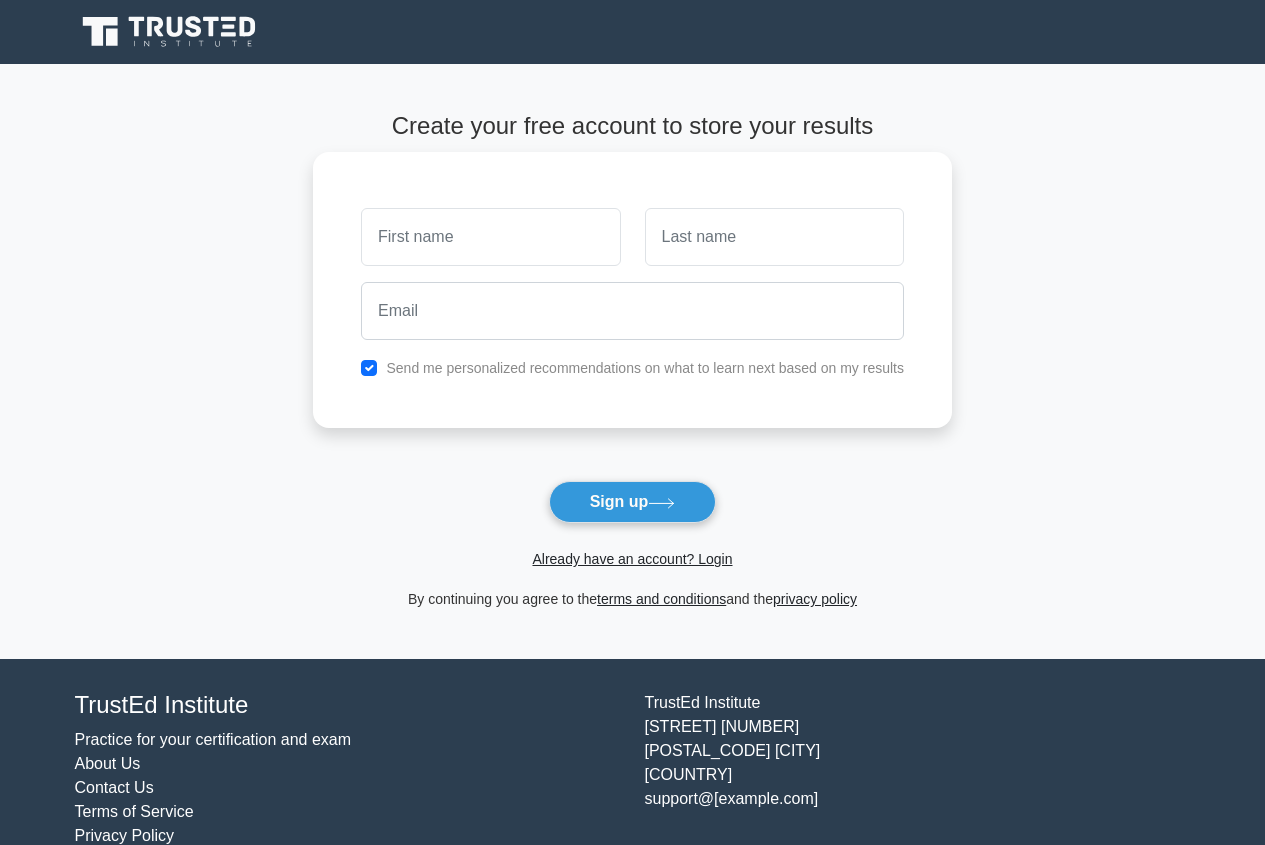 scroll, scrollTop: 0, scrollLeft: 0, axis: both 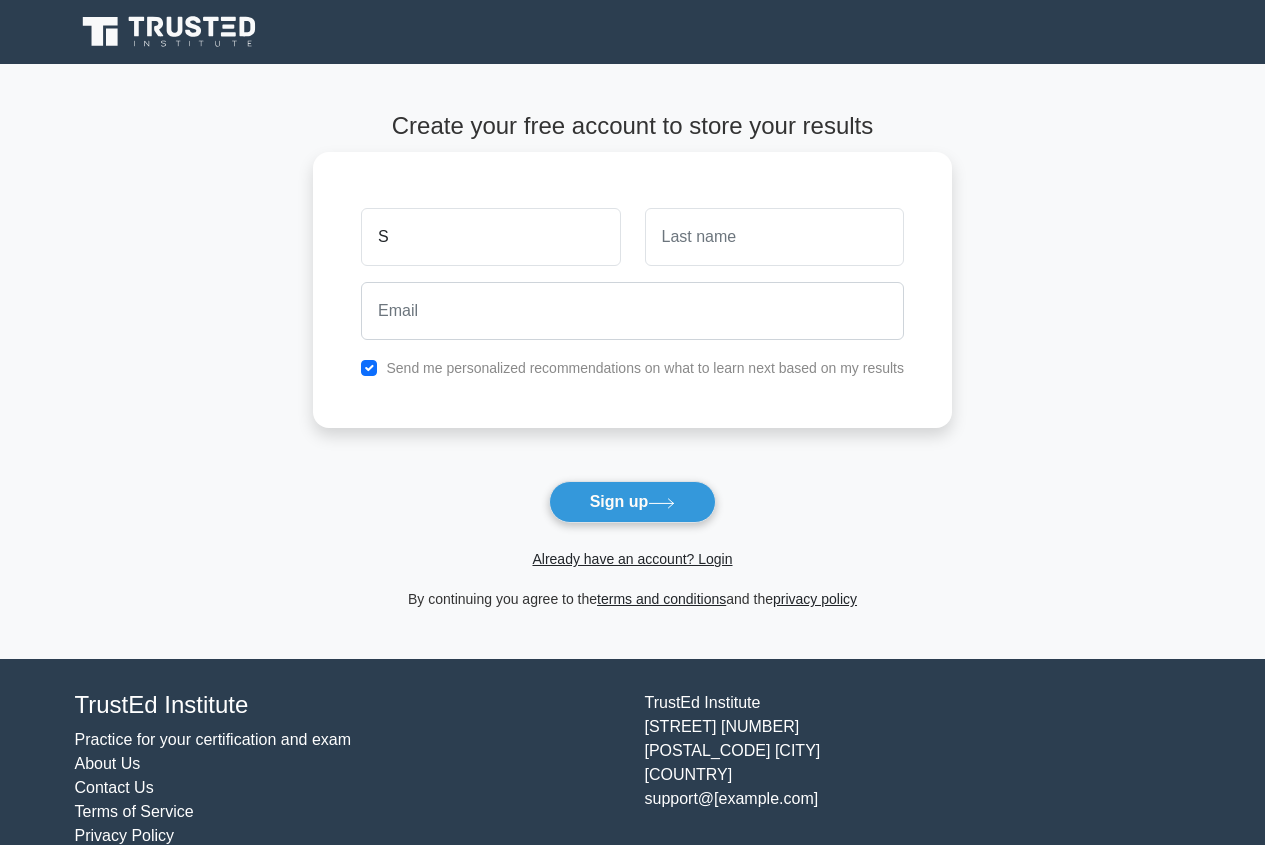 type on "[FIRST]" 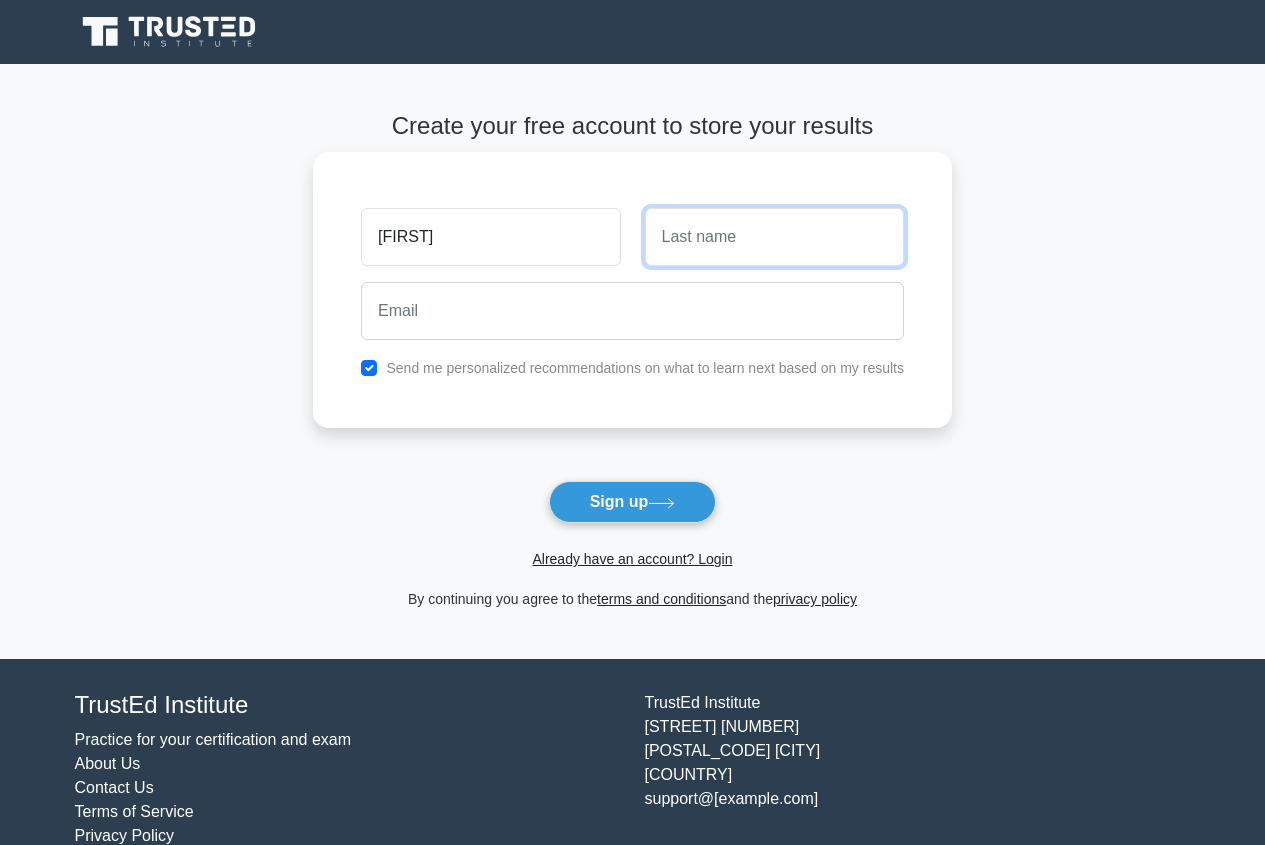 click at bounding box center [774, 237] 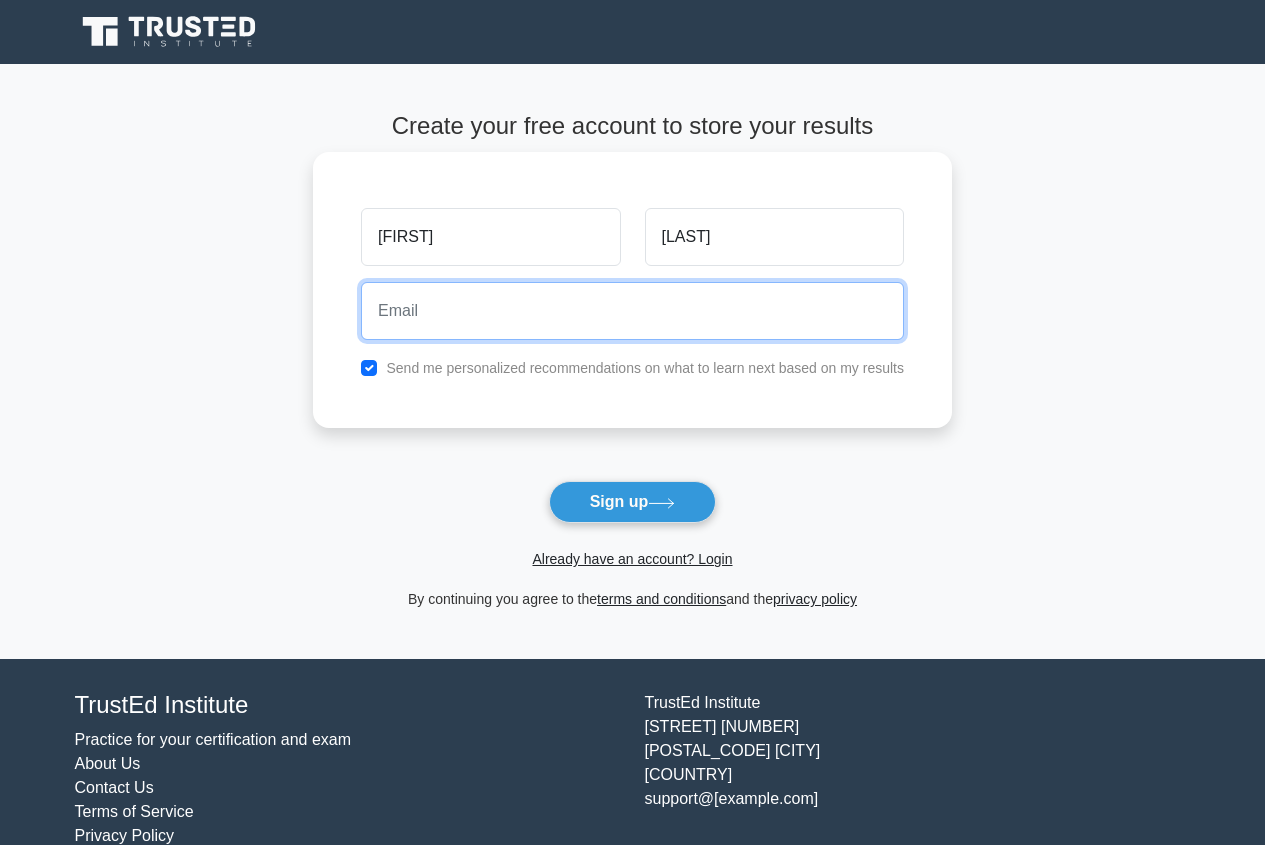 click at bounding box center [632, 311] 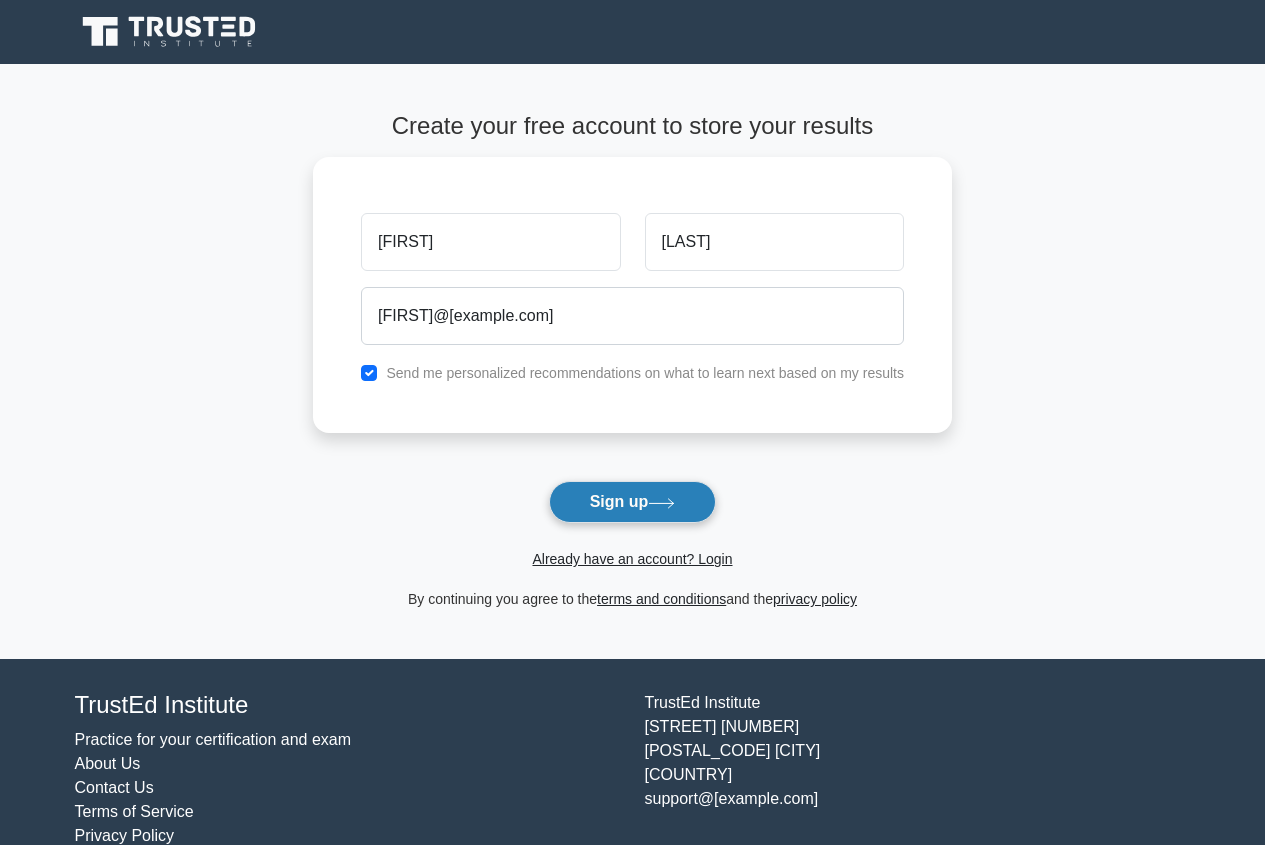 click on "Sign up" at bounding box center (633, 502) 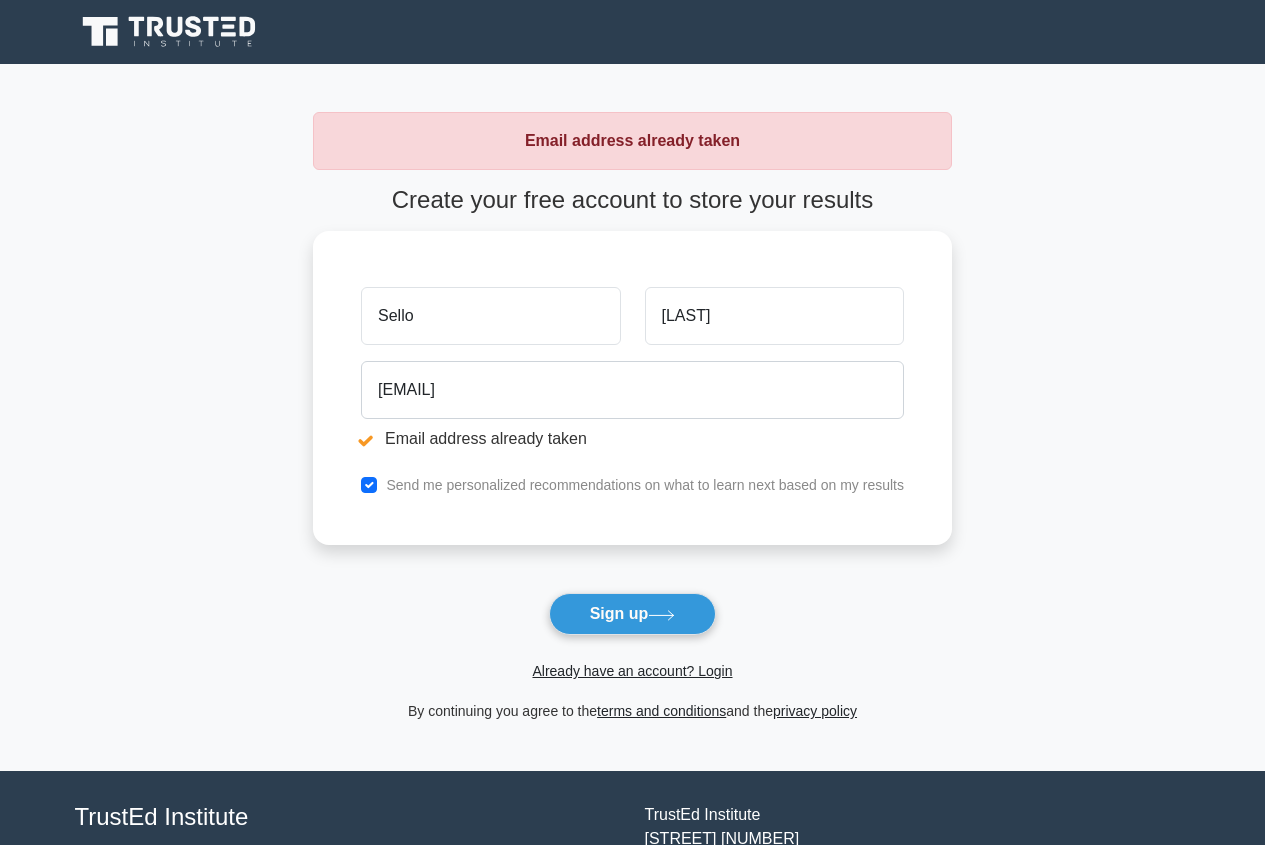 scroll, scrollTop: 0, scrollLeft: 0, axis: both 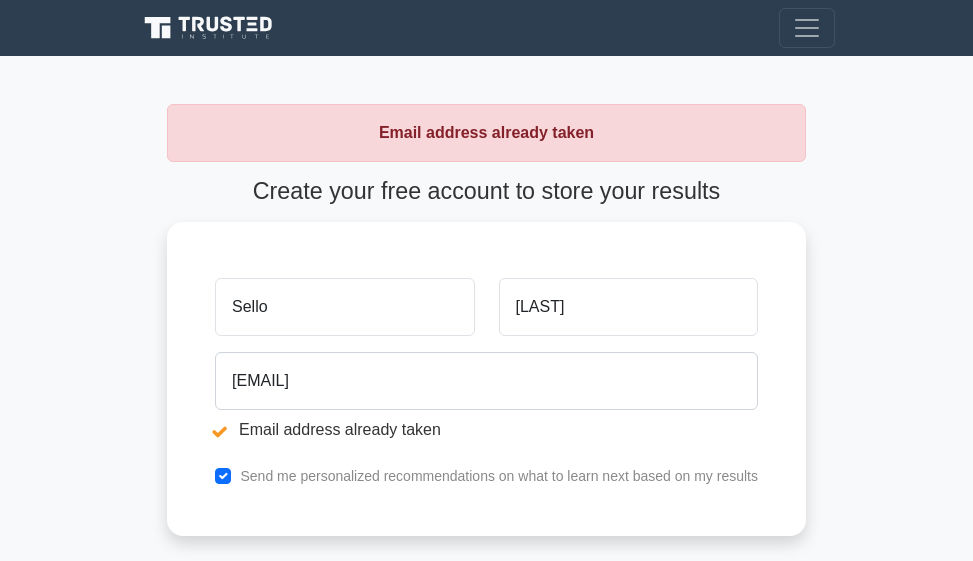 click on "Create your free account to store your results" at bounding box center [486, 192] 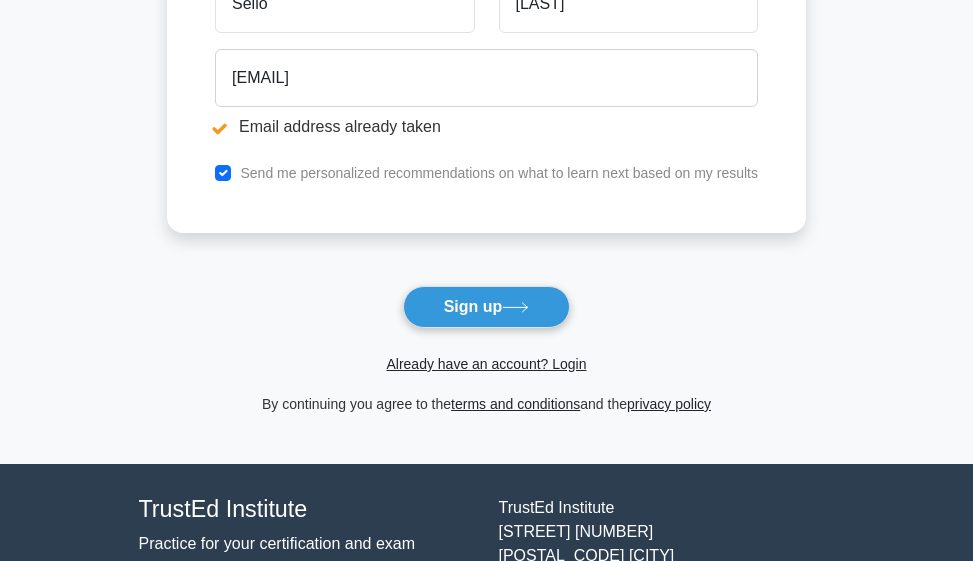 scroll, scrollTop: 300, scrollLeft: 0, axis: vertical 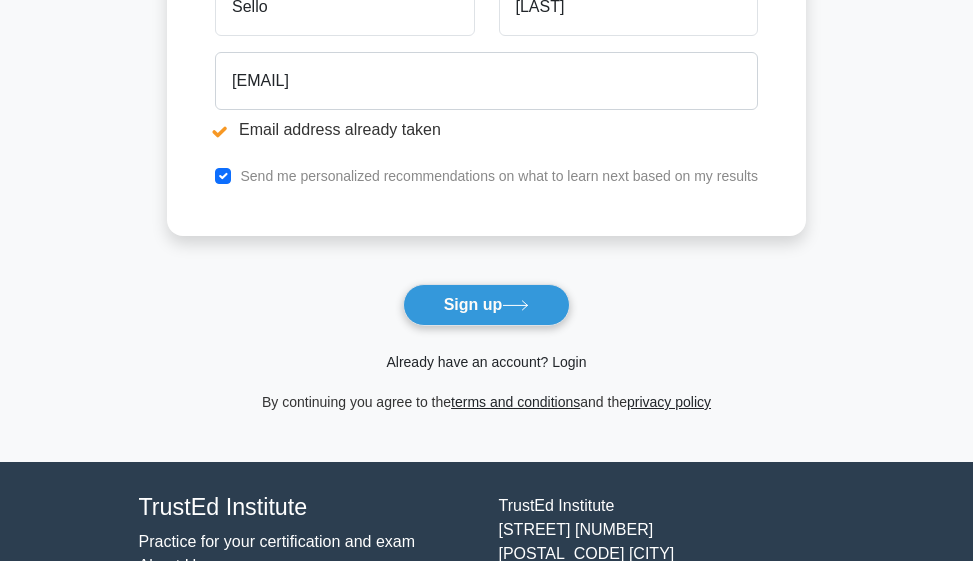 click on "Already have an account? Login" at bounding box center (486, 362) 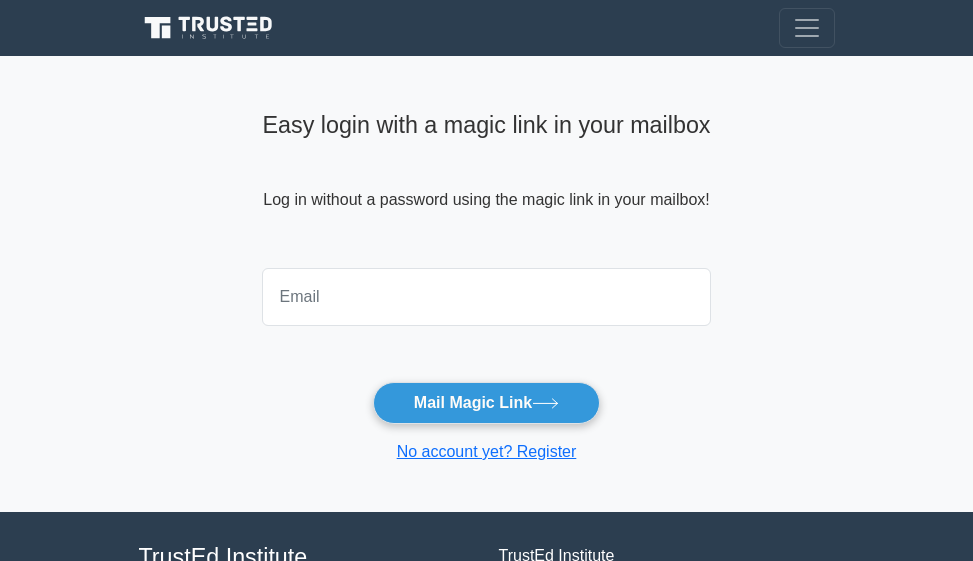 scroll, scrollTop: 0, scrollLeft: 0, axis: both 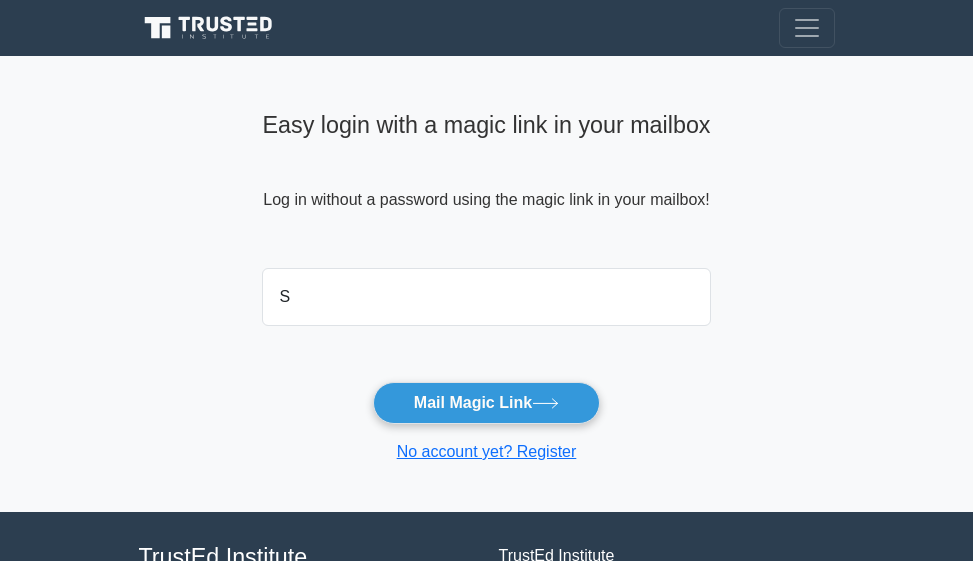 type on "[EMAIL]" 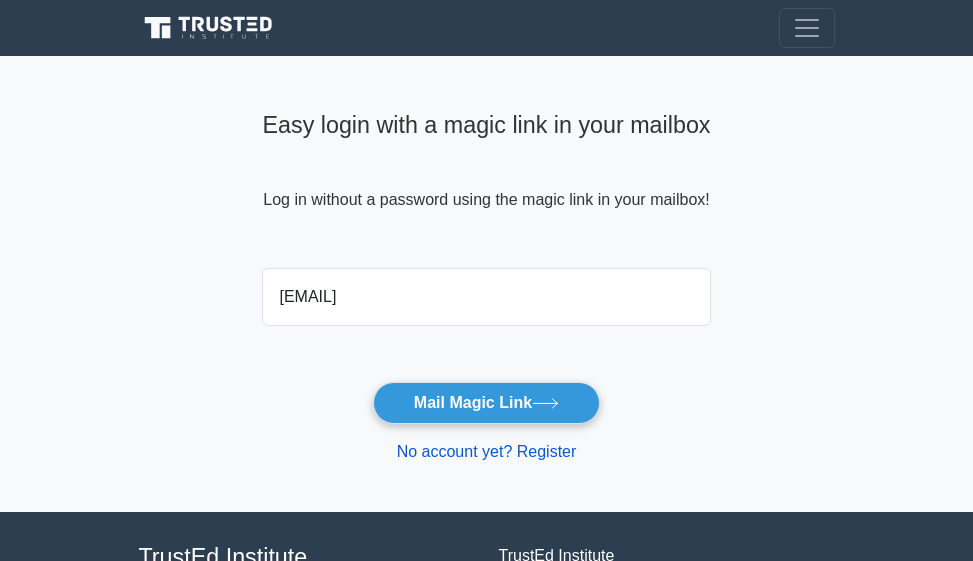 click on "No account yet? Register" at bounding box center (487, 451) 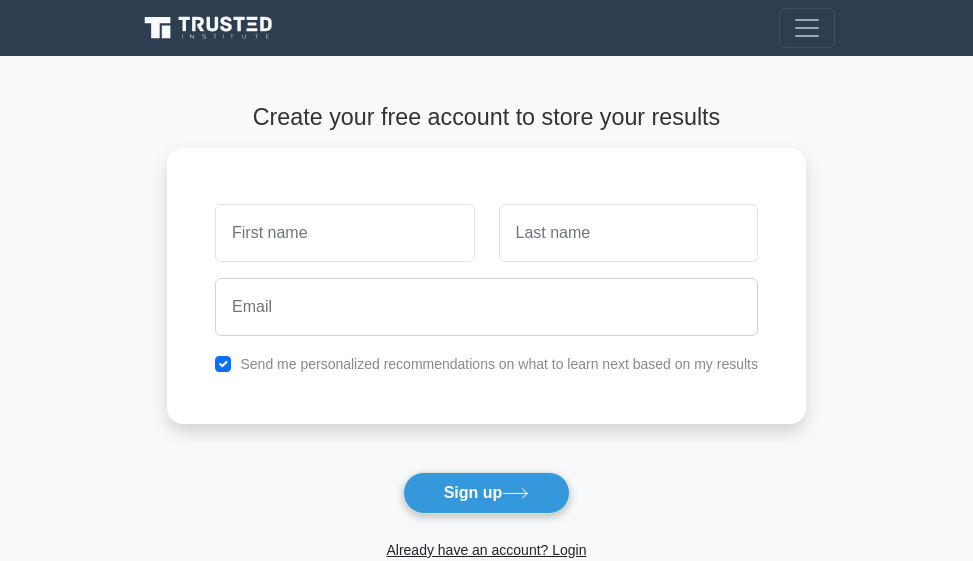 scroll, scrollTop: 0, scrollLeft: 0, axis: both 